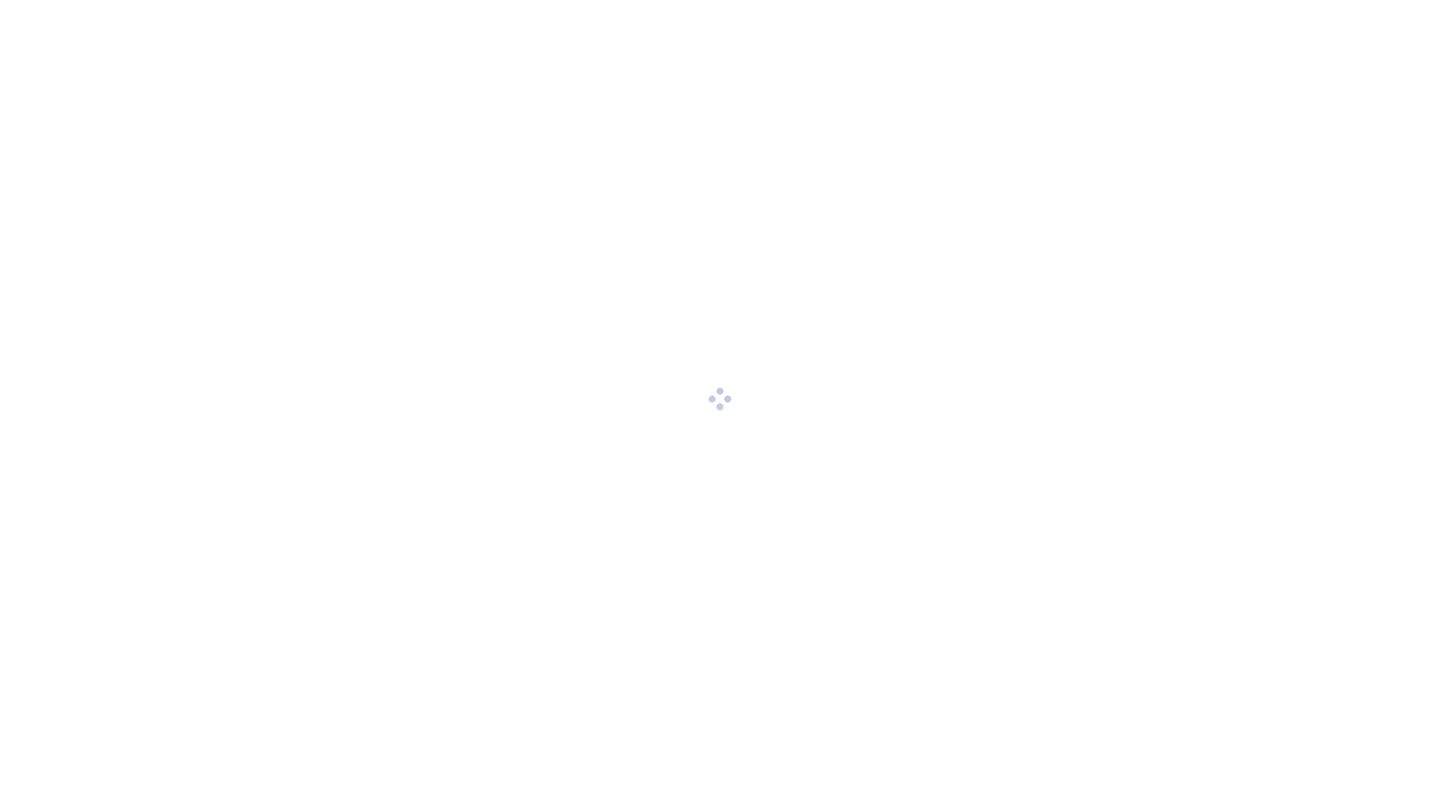 scroll, scrollTop: 0, scrollLeft: 0, axis: both 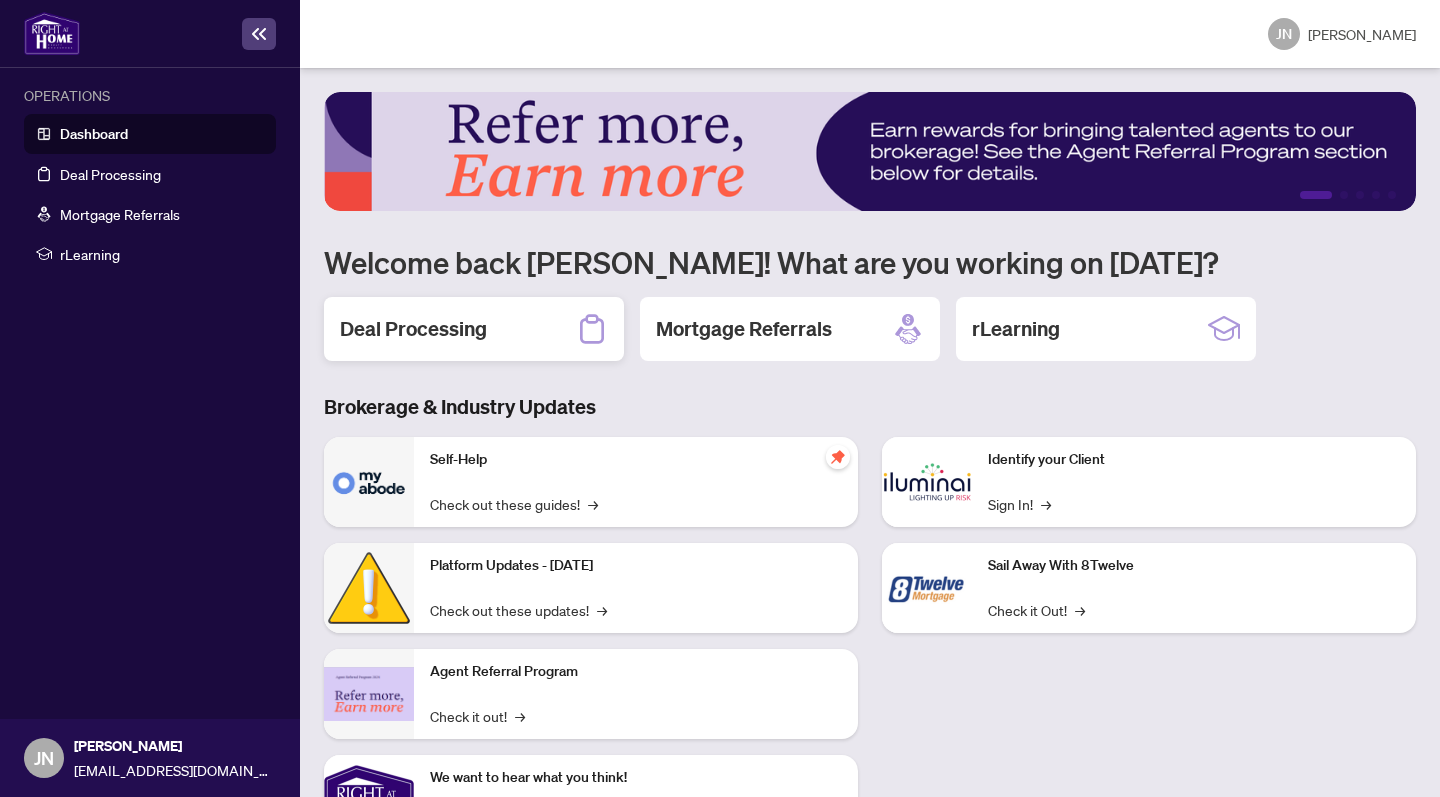 click on "Deal Processing" at bounding box center (474, 329) 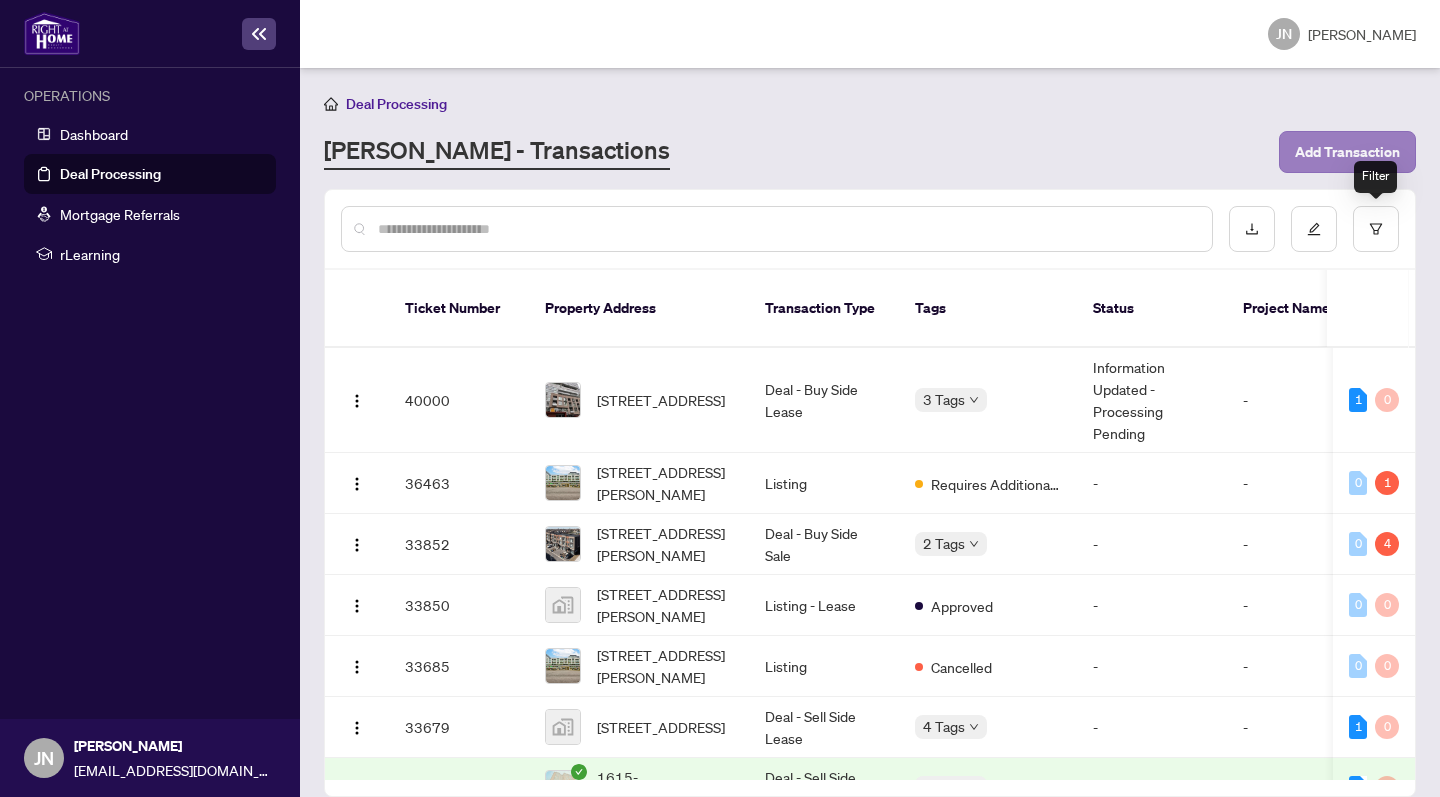 click on "Add Transaction" at bounding box center [1347, 152] 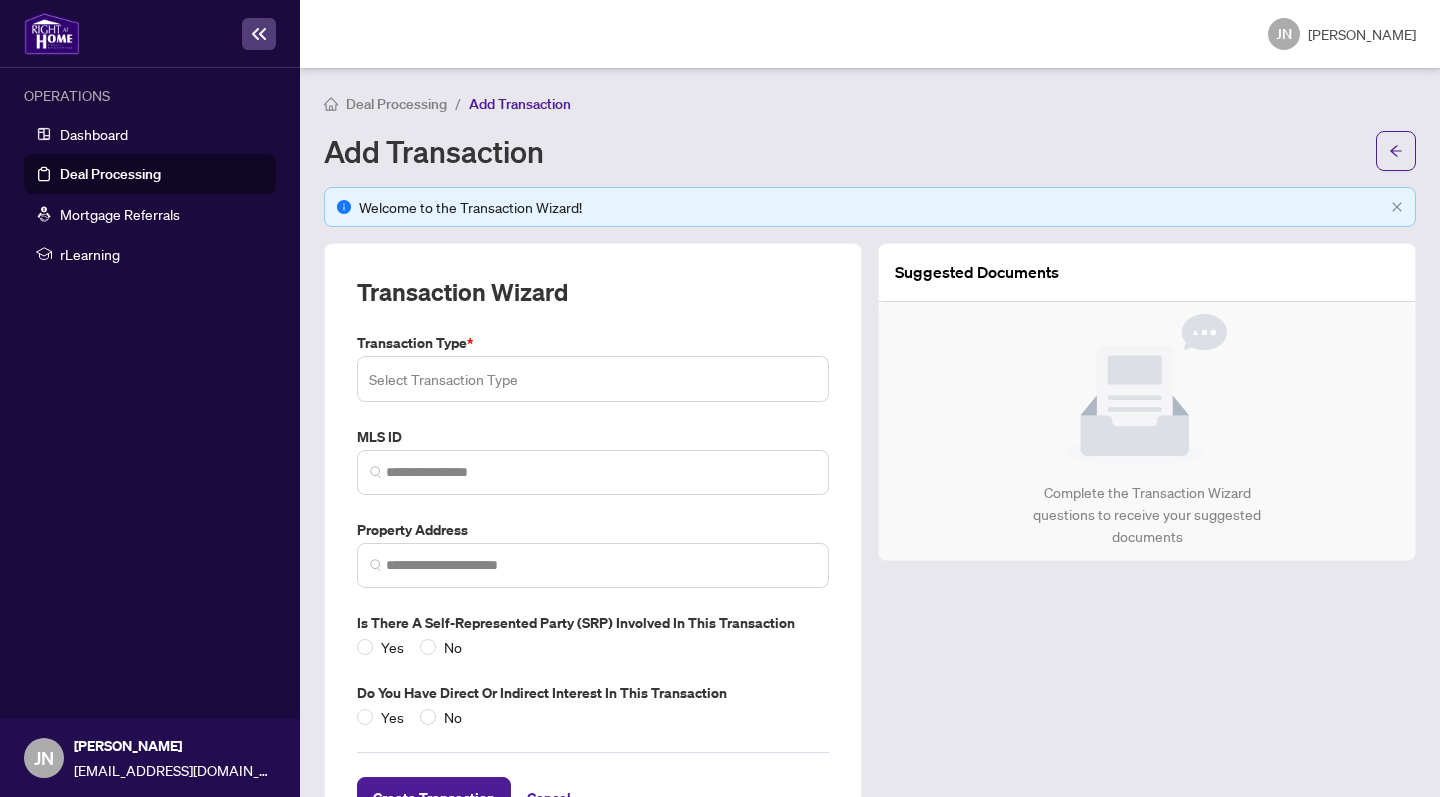 click at bounding box center [593, 379] 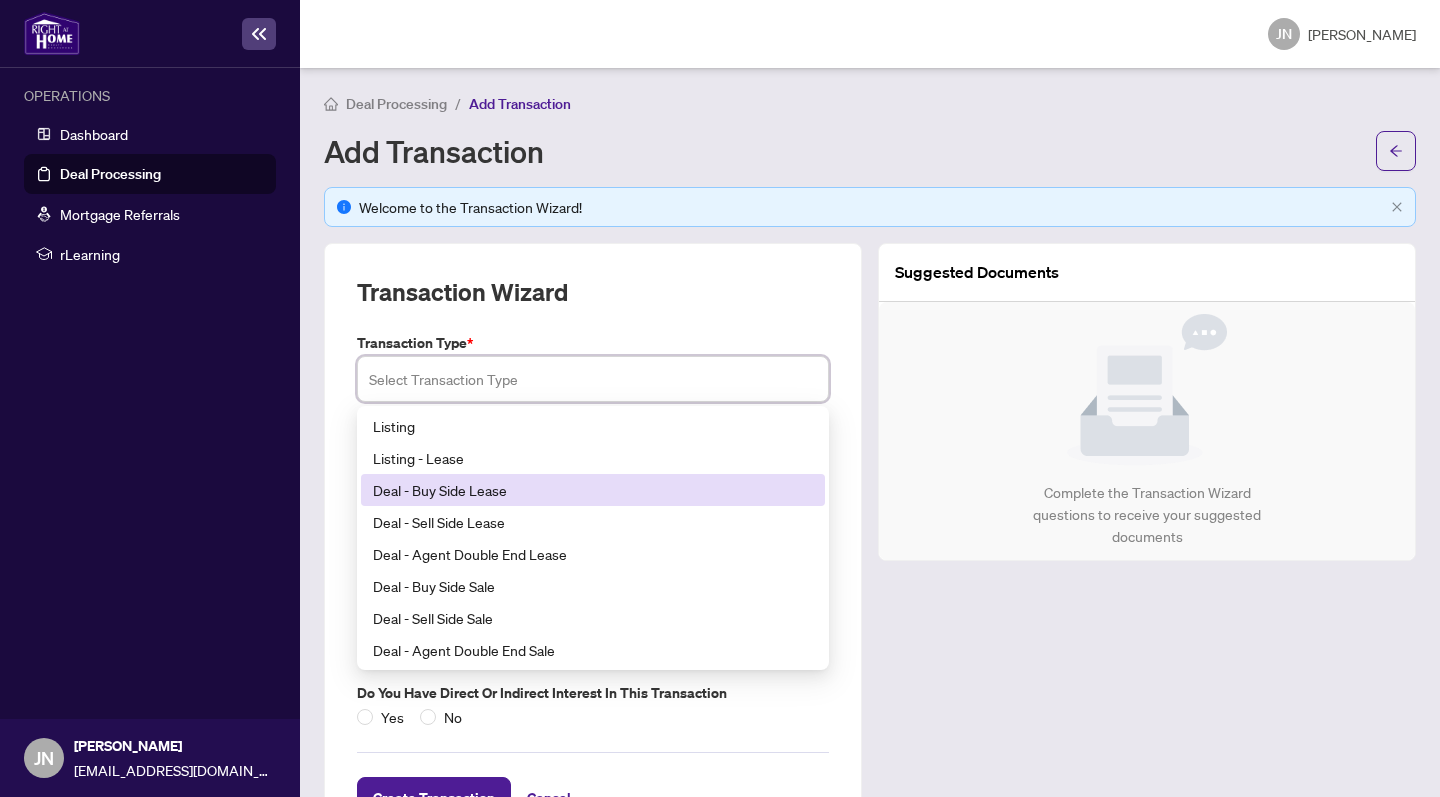 click on "Deal - Buy Side Lease" at bounding box center [593, 490] 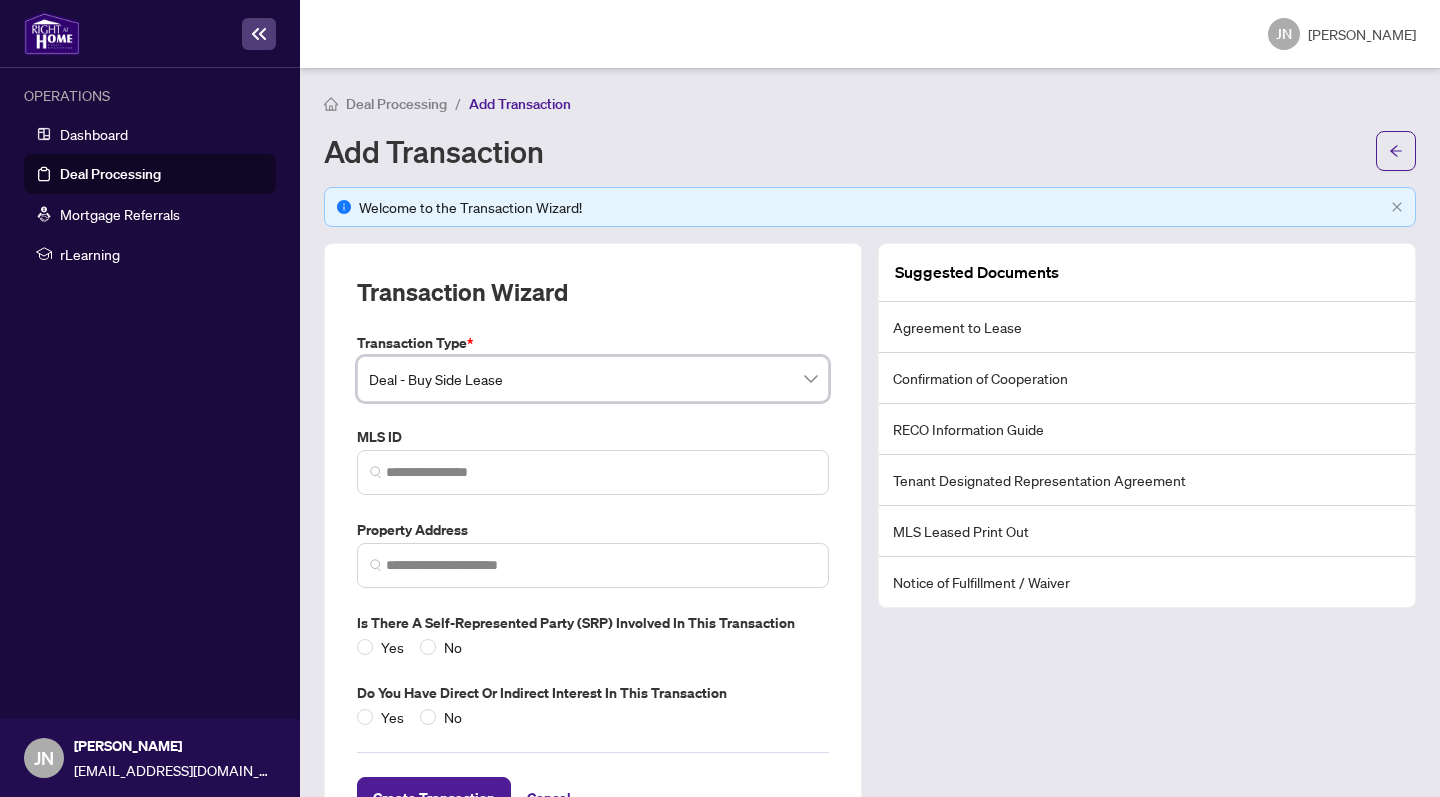 click at bounding box center [593, 472] 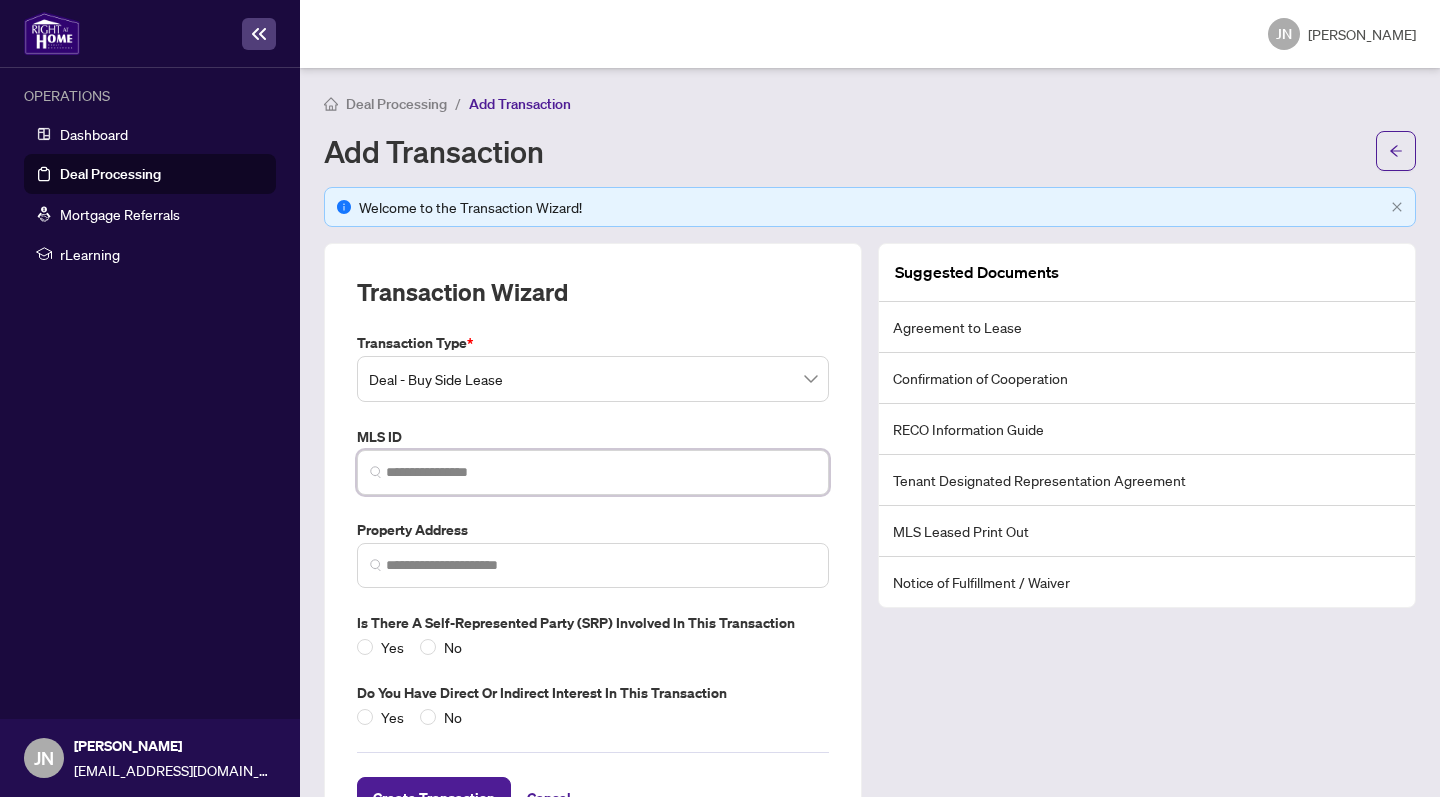 paste on "*********" 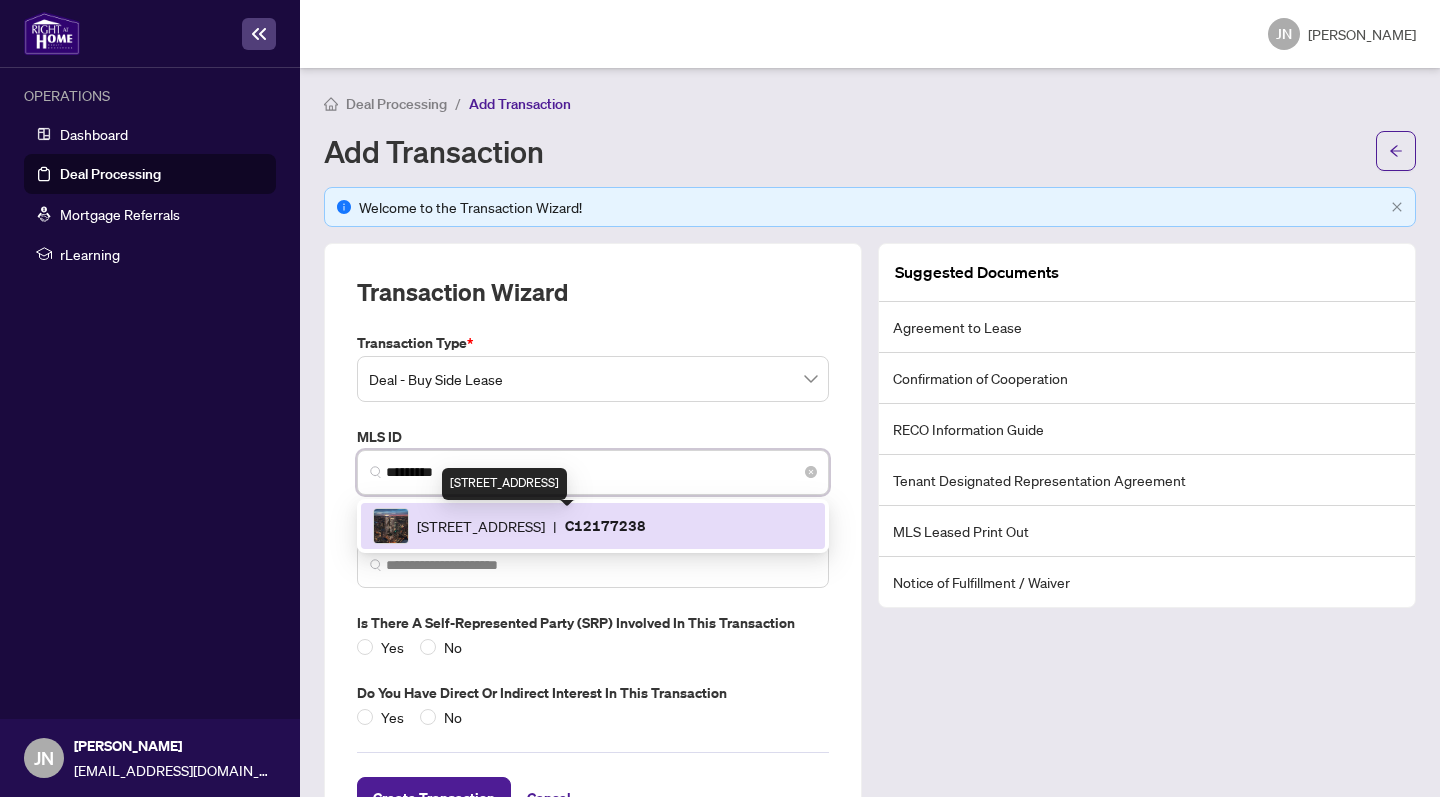 click on "[STREET_ADDRESS]" at bounding box center [481, 526] 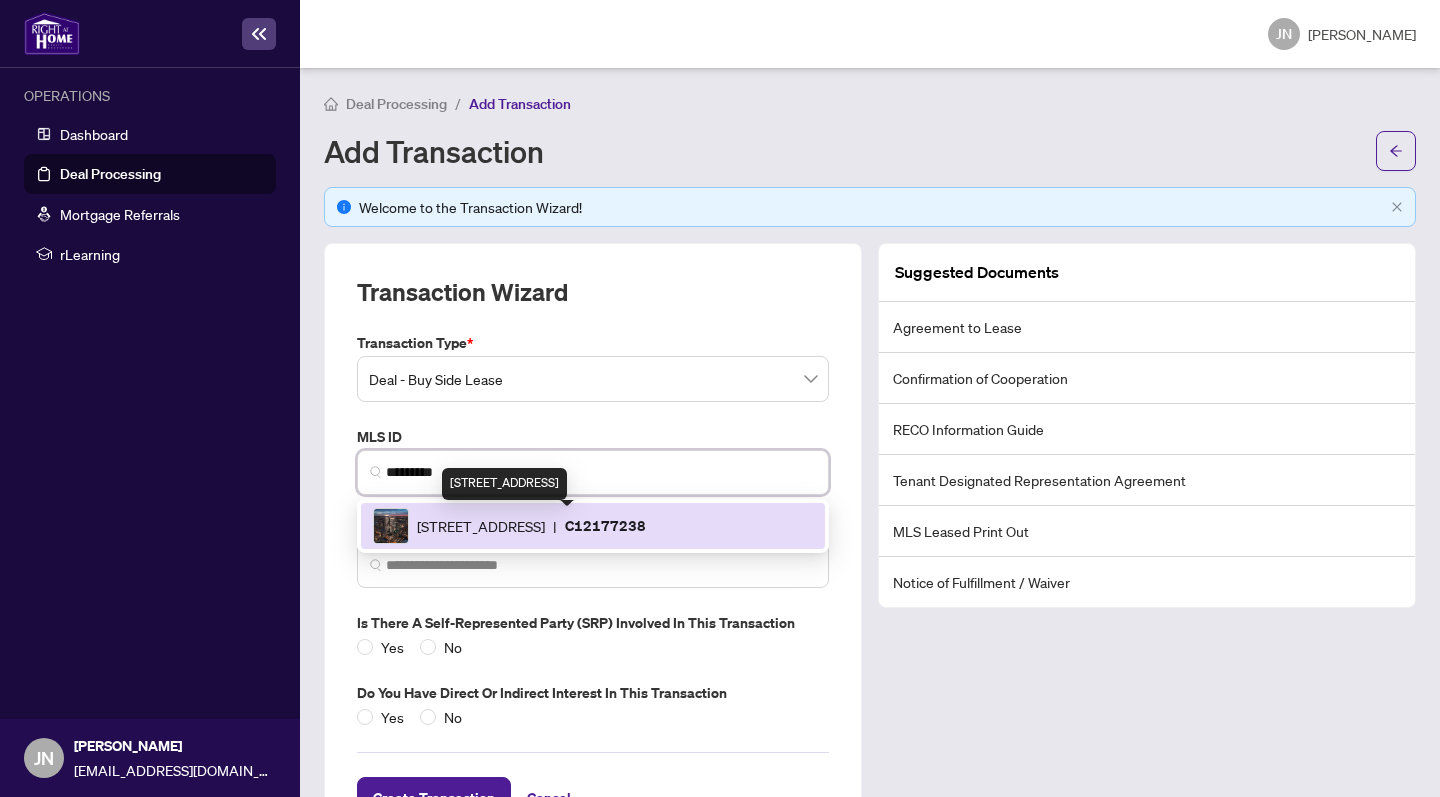 type on "**********" 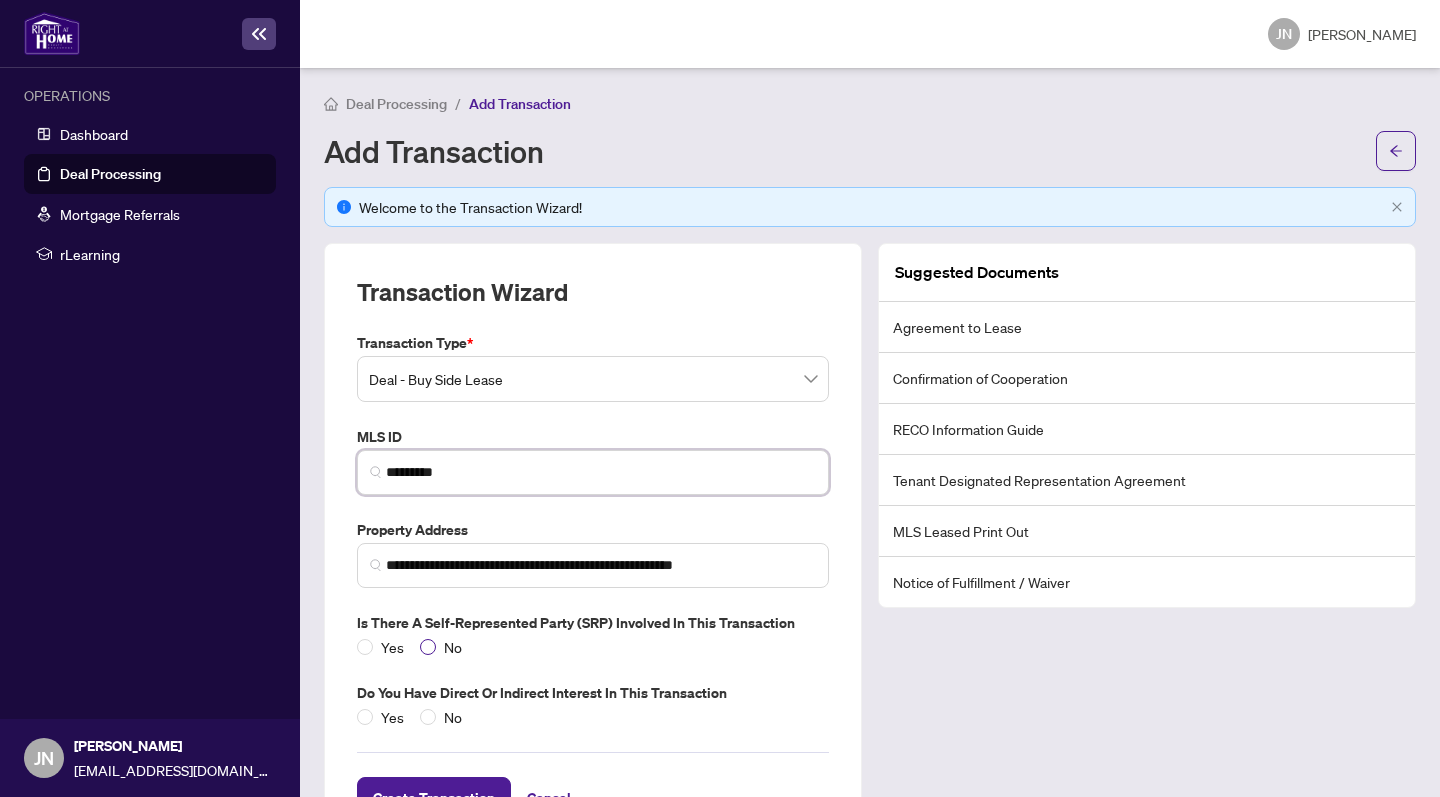type on "*********" 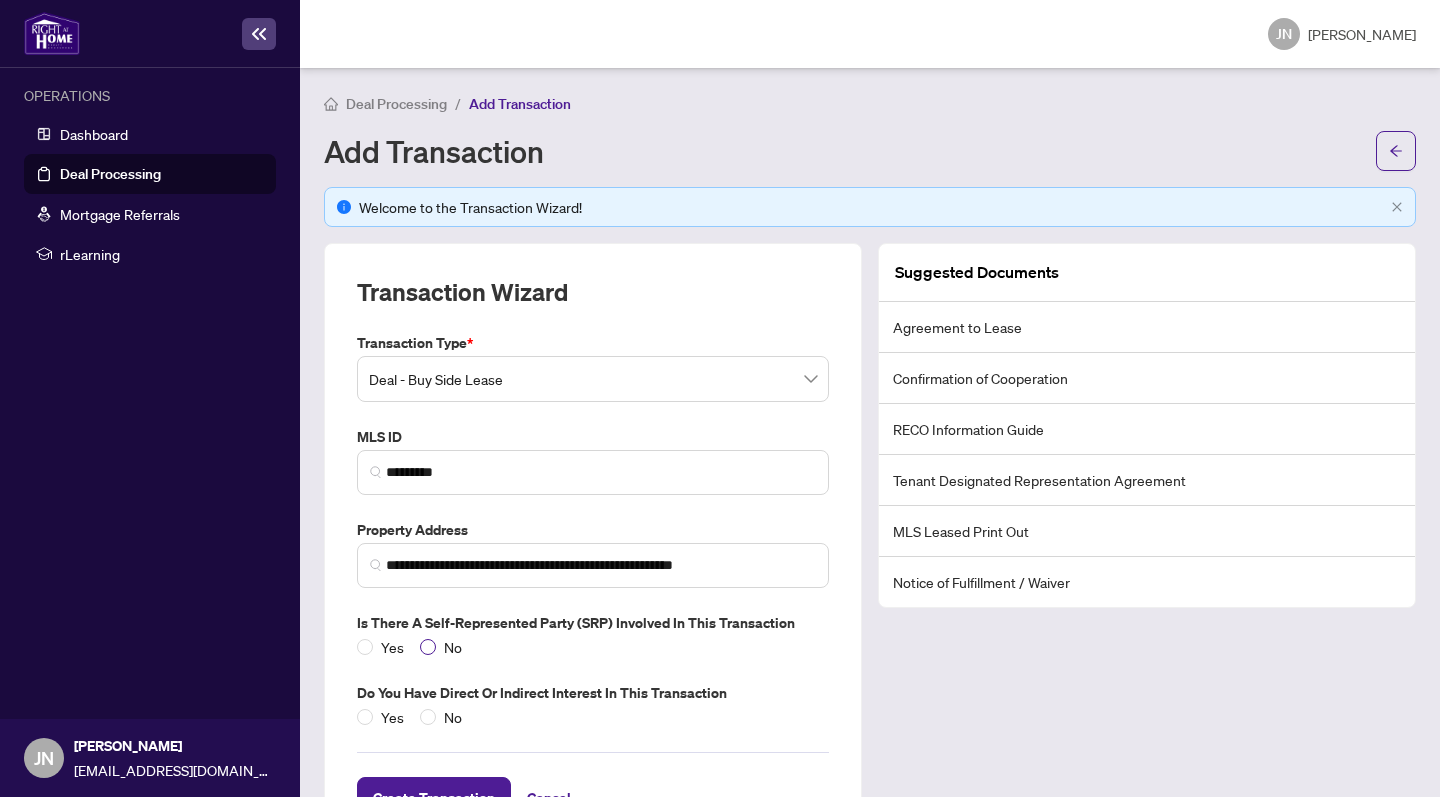 click on "No" at bounding box center (453, 647) 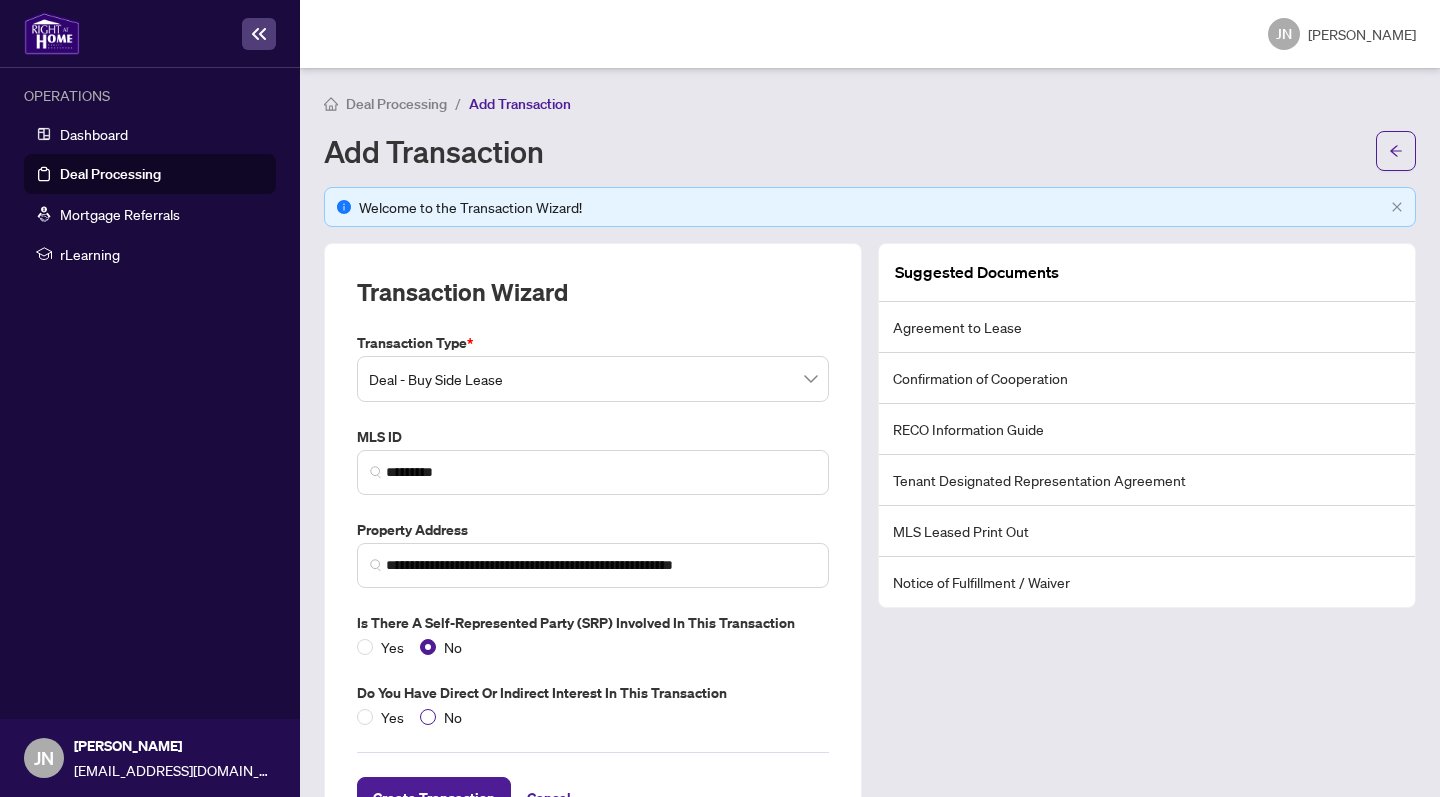 click on "No" at bounding box center (453, 717) 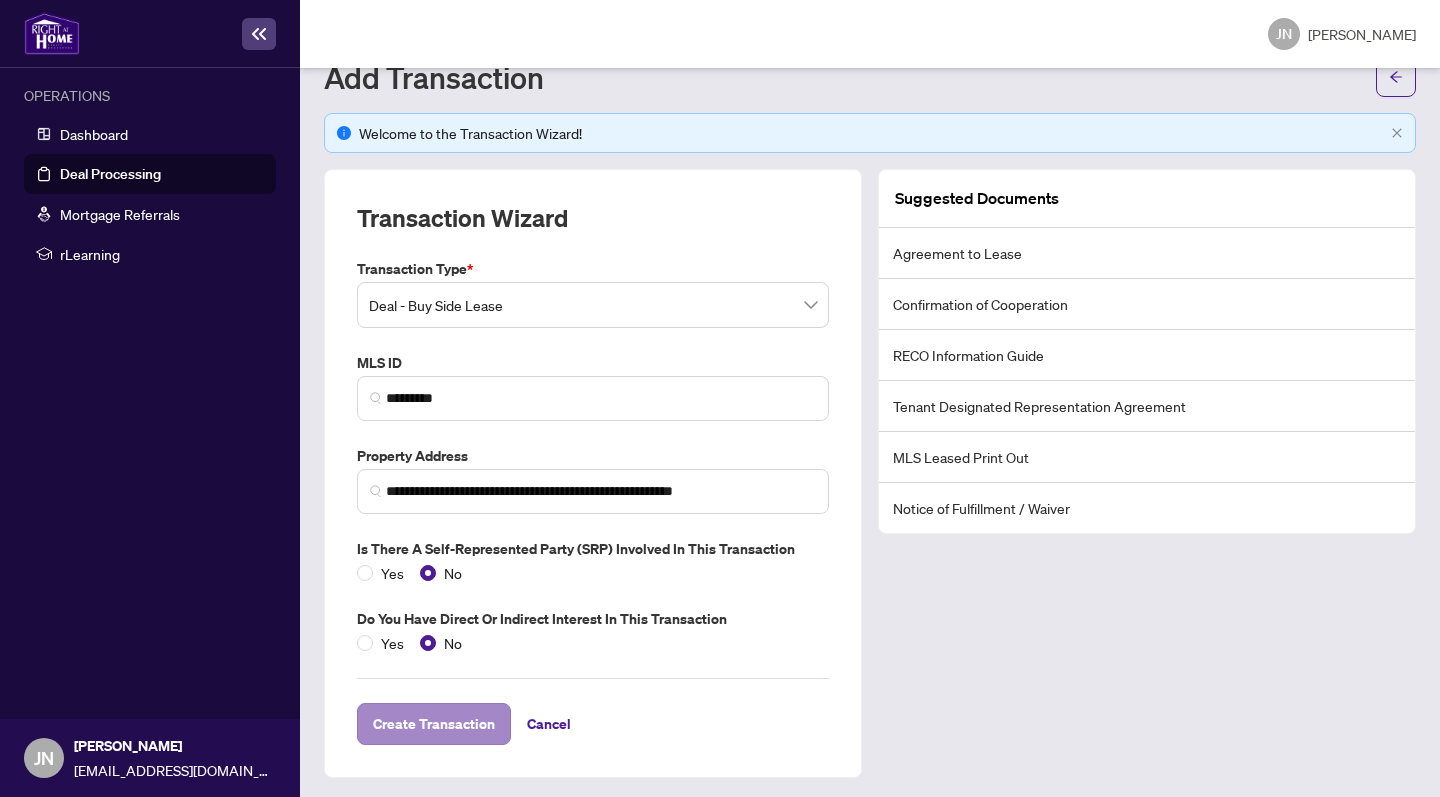 scroll, scrollTop: 73, scrollLeft: 0, axis: vertical 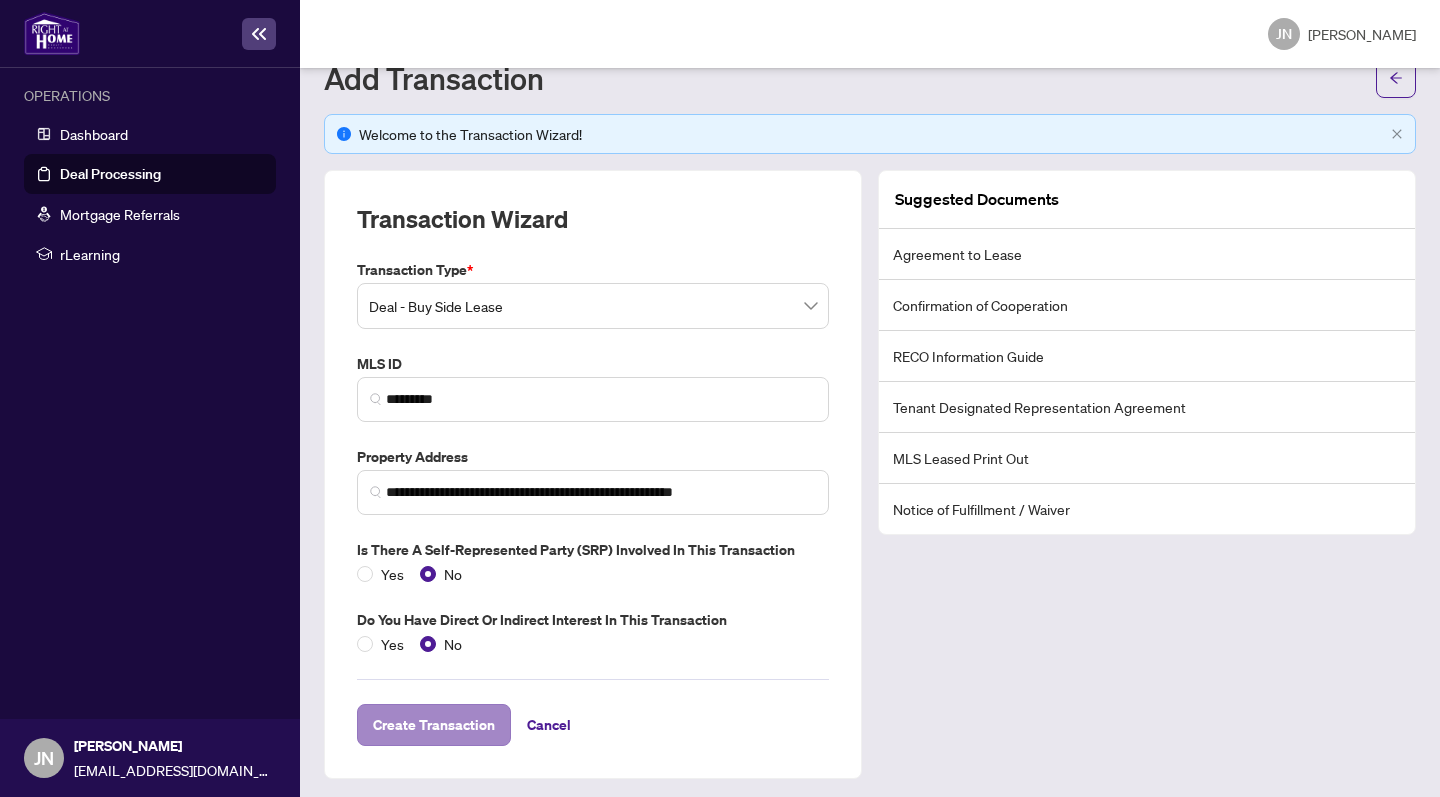 click on "Create Transaction" at bounding box center (434, 725) 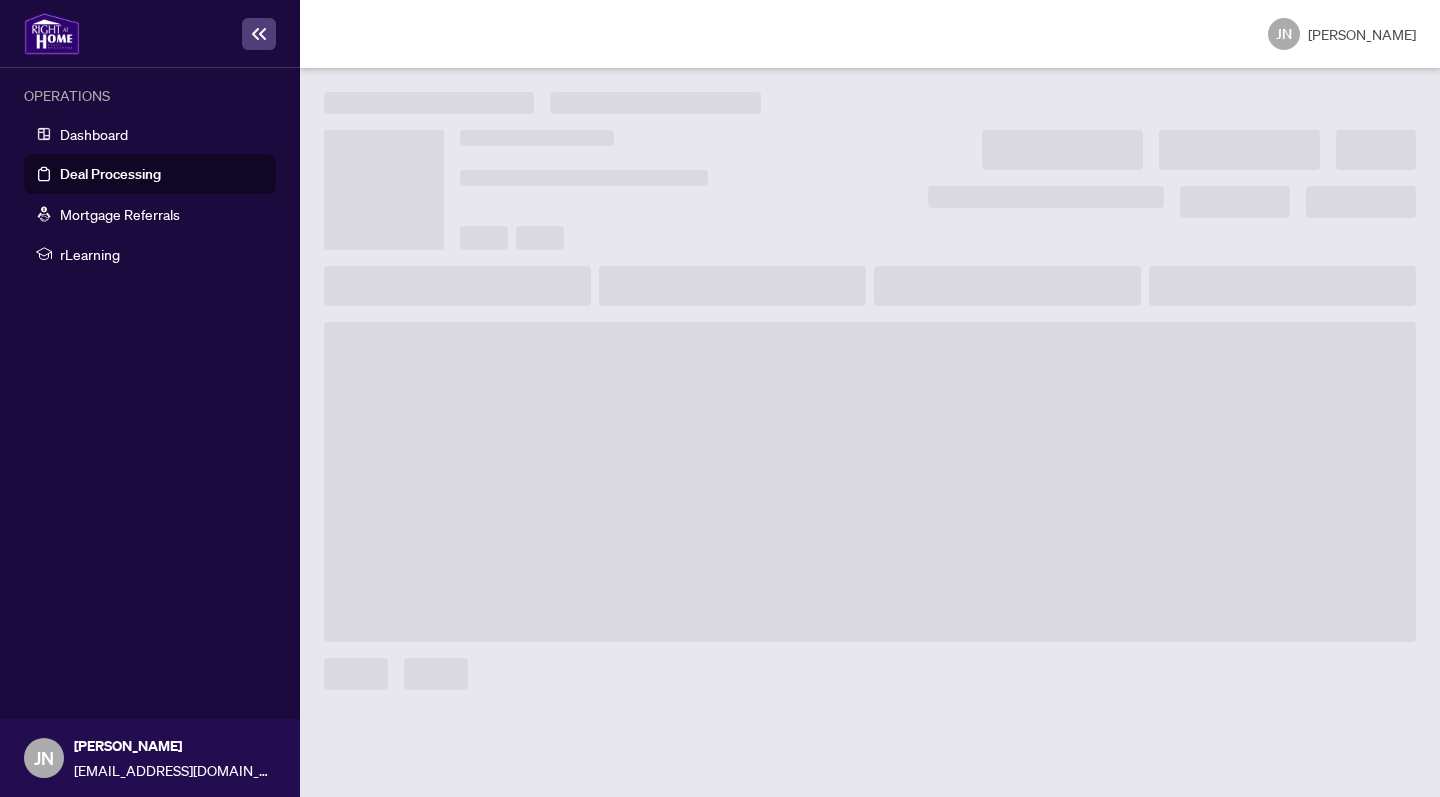 scroll, scrollTop: 0, scrollLeft: 0, axis: both 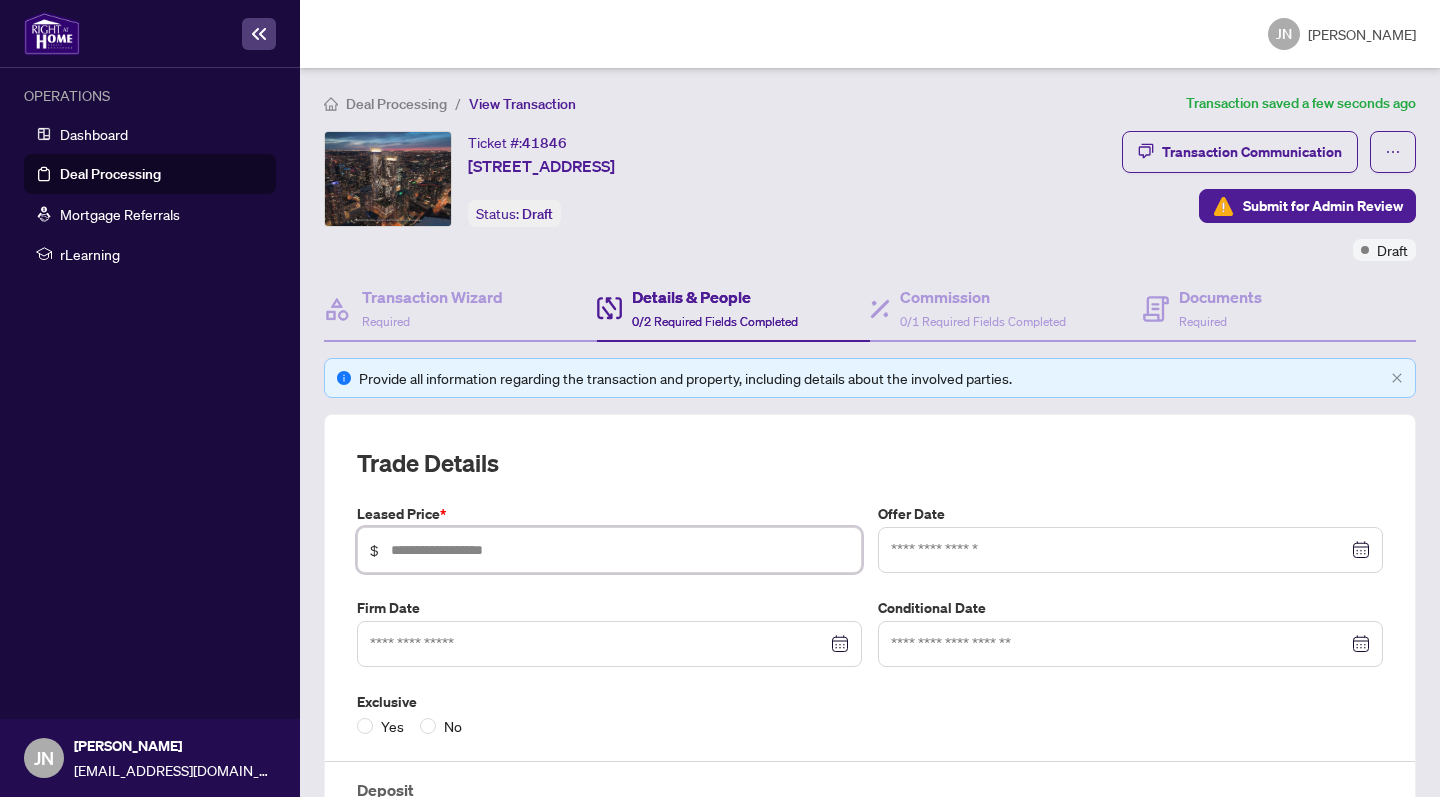 click at bounding box center [620, 550] 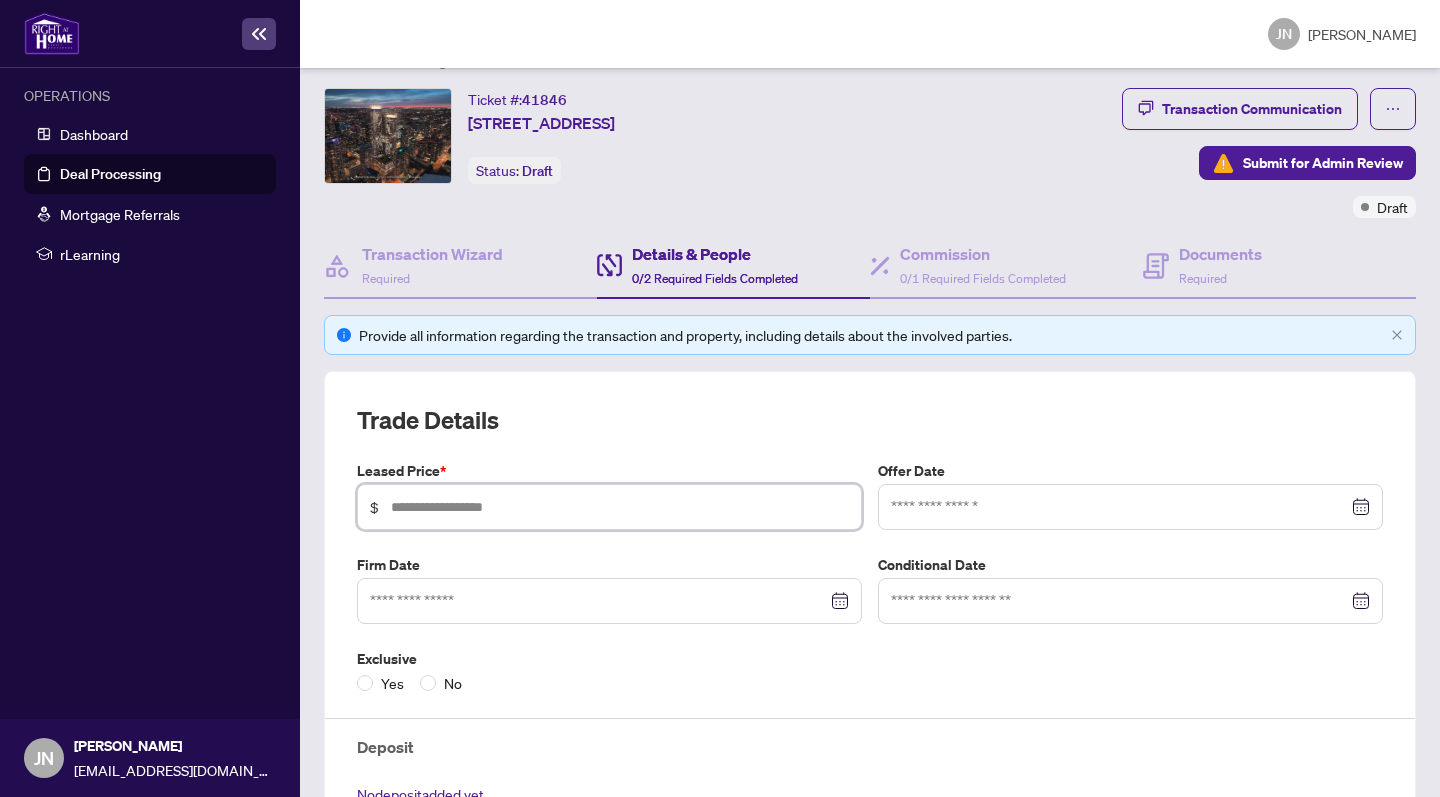 scroll, scrollTop: 44, scrollLeft: 0, axis: vertical 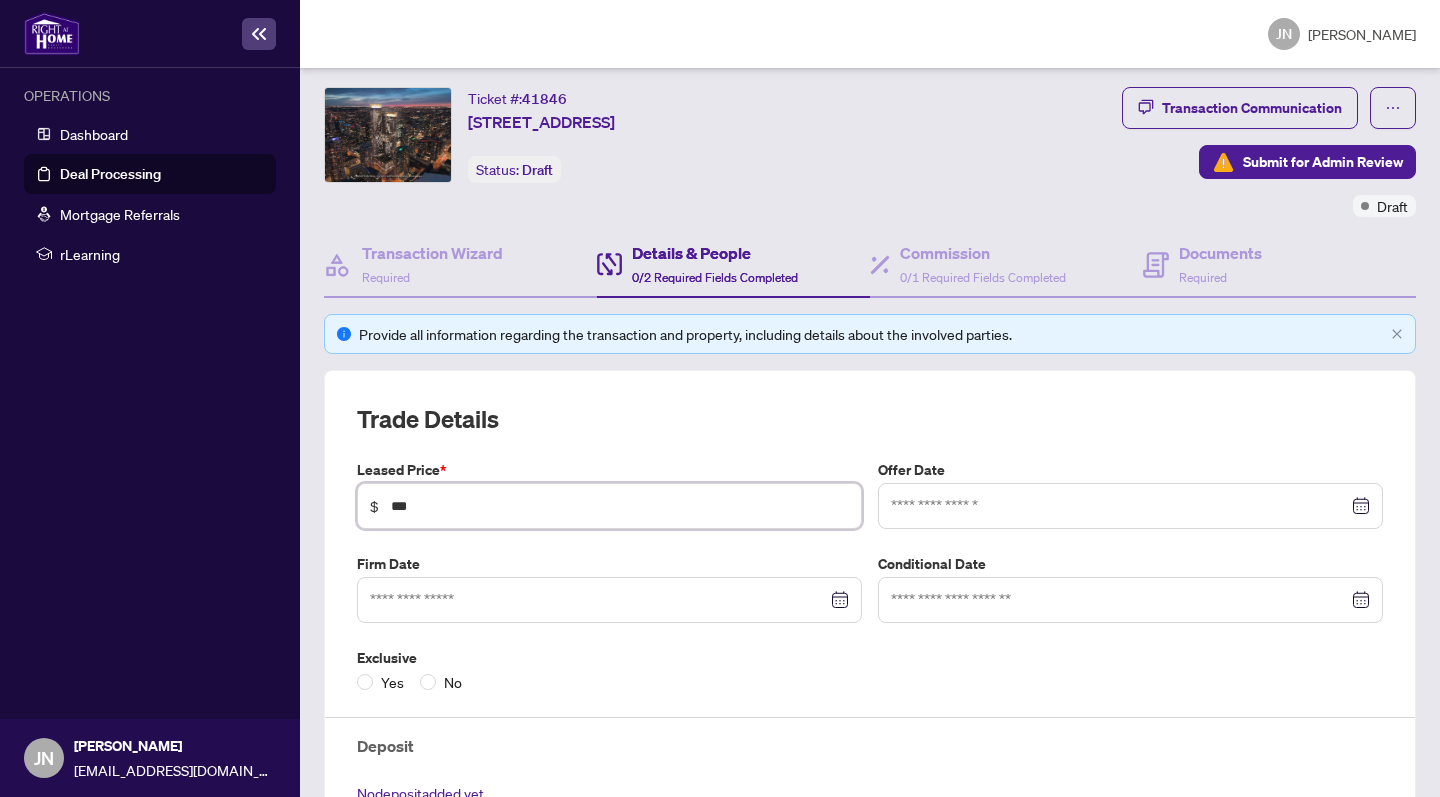 type on "*****" 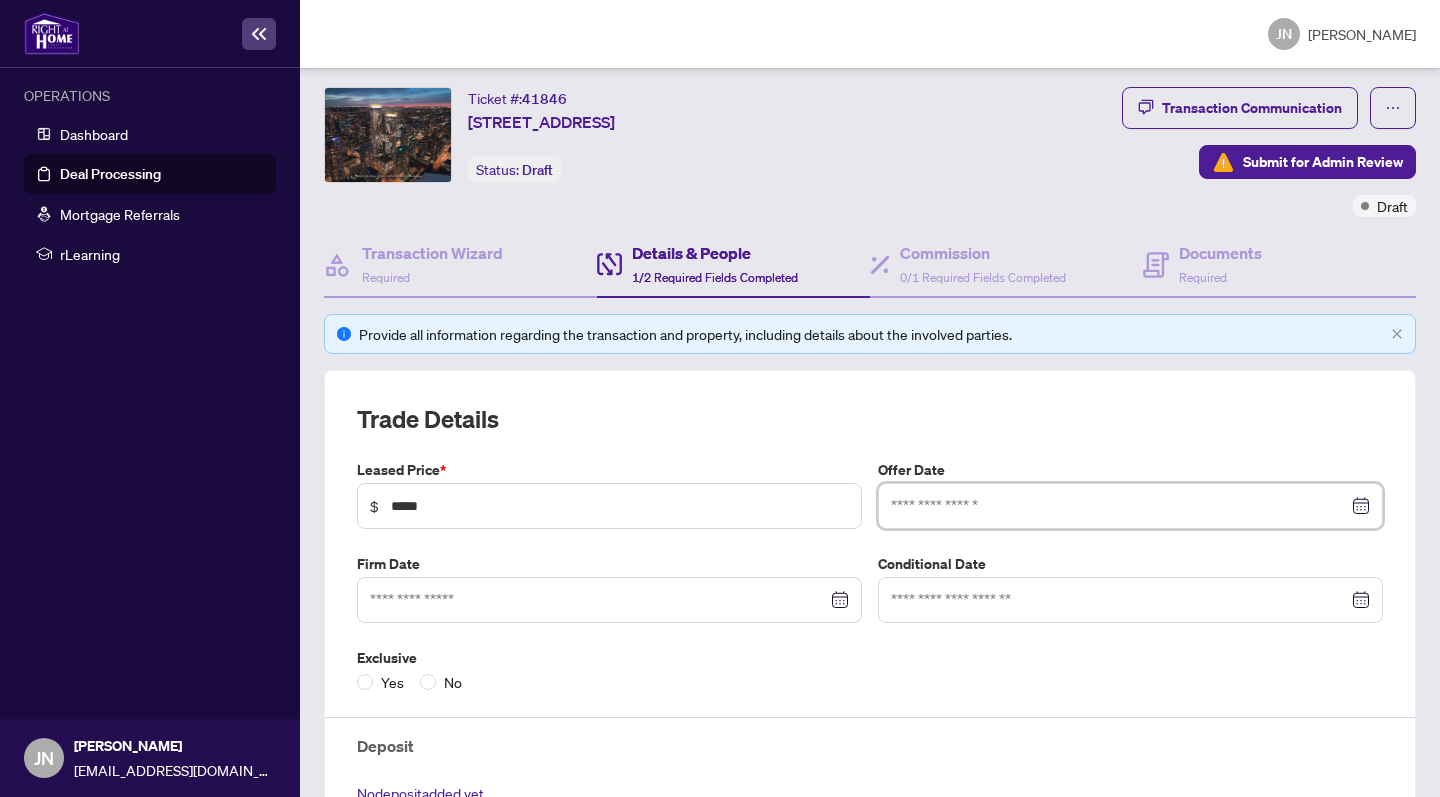 click at bounding box center (1119, 506) 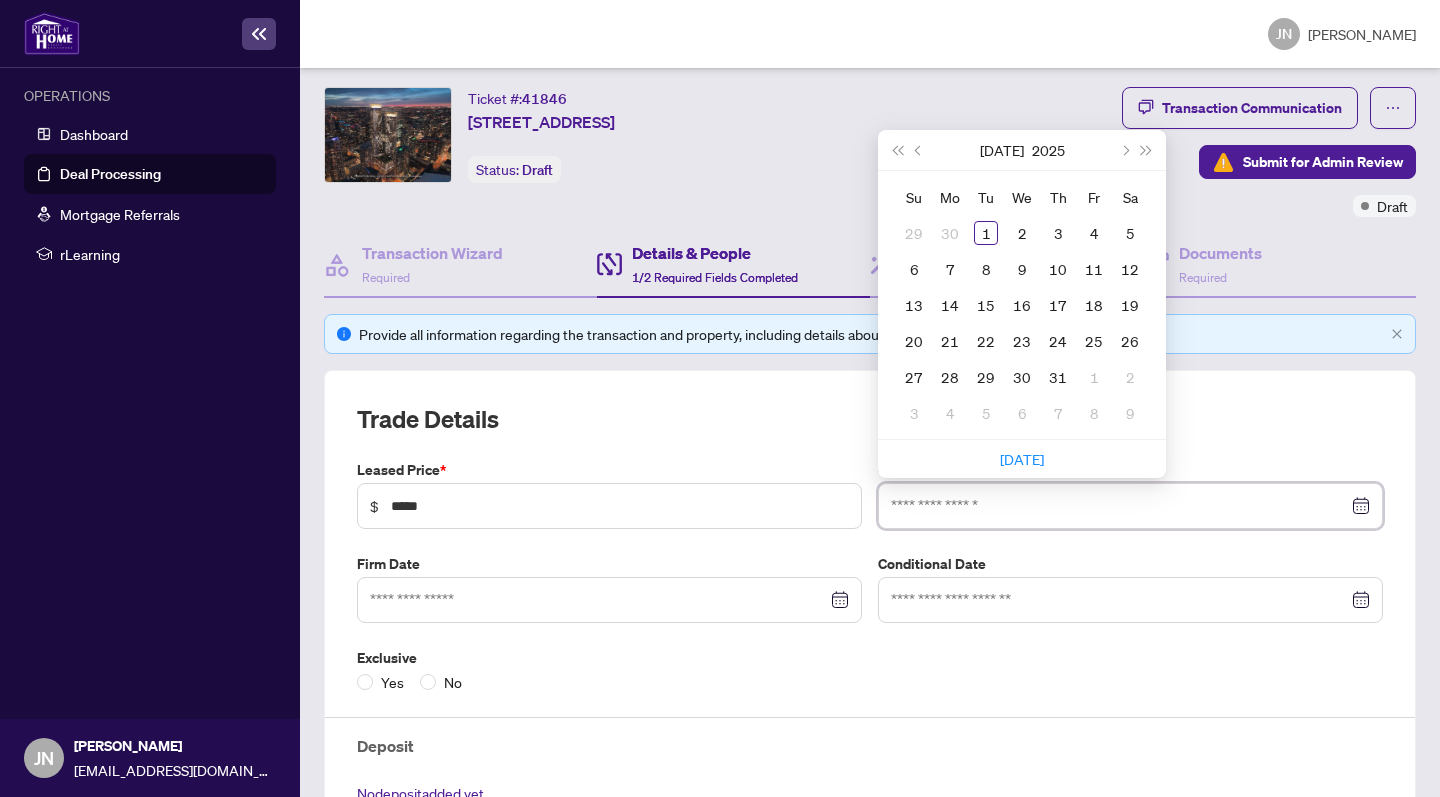 type on "**********" 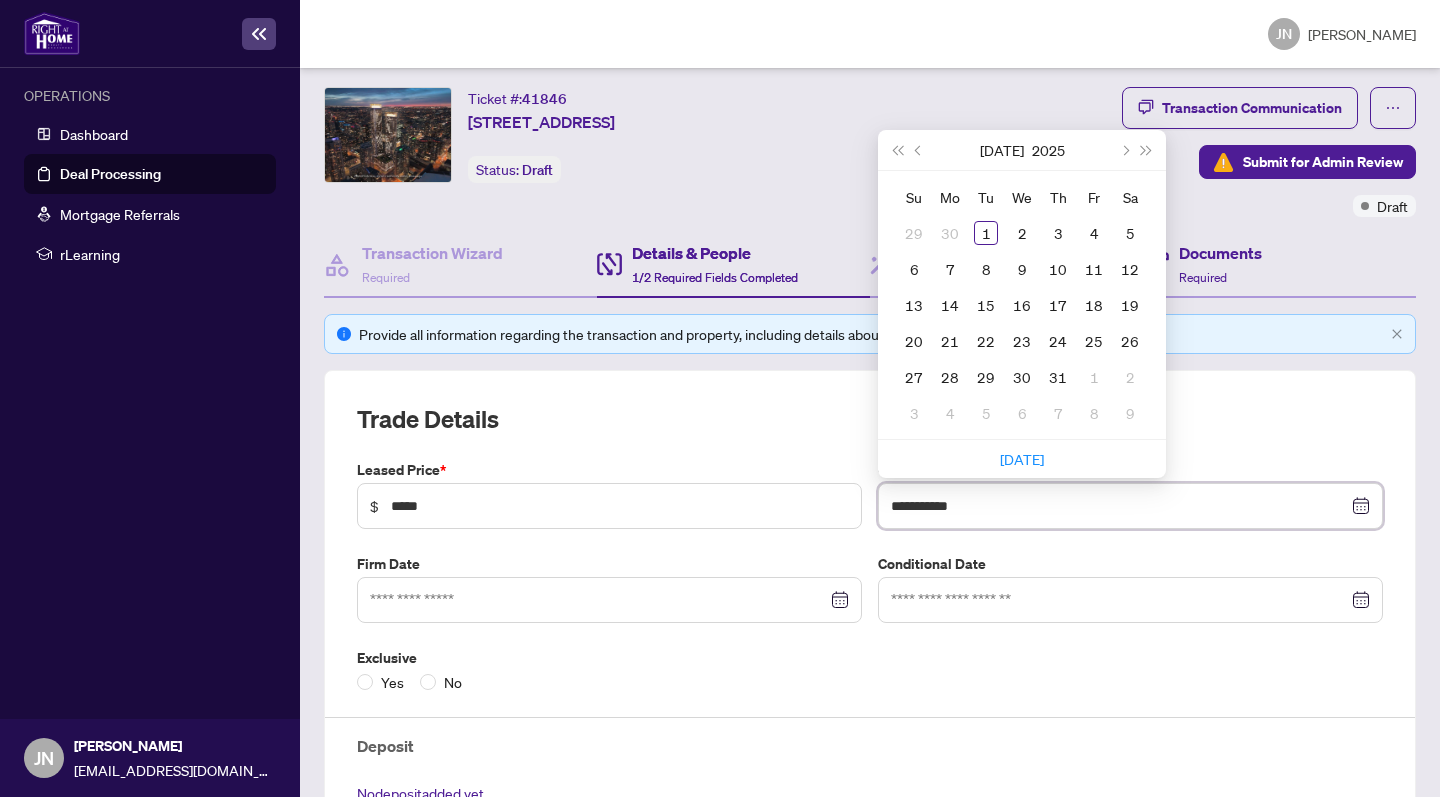 type on "**********" 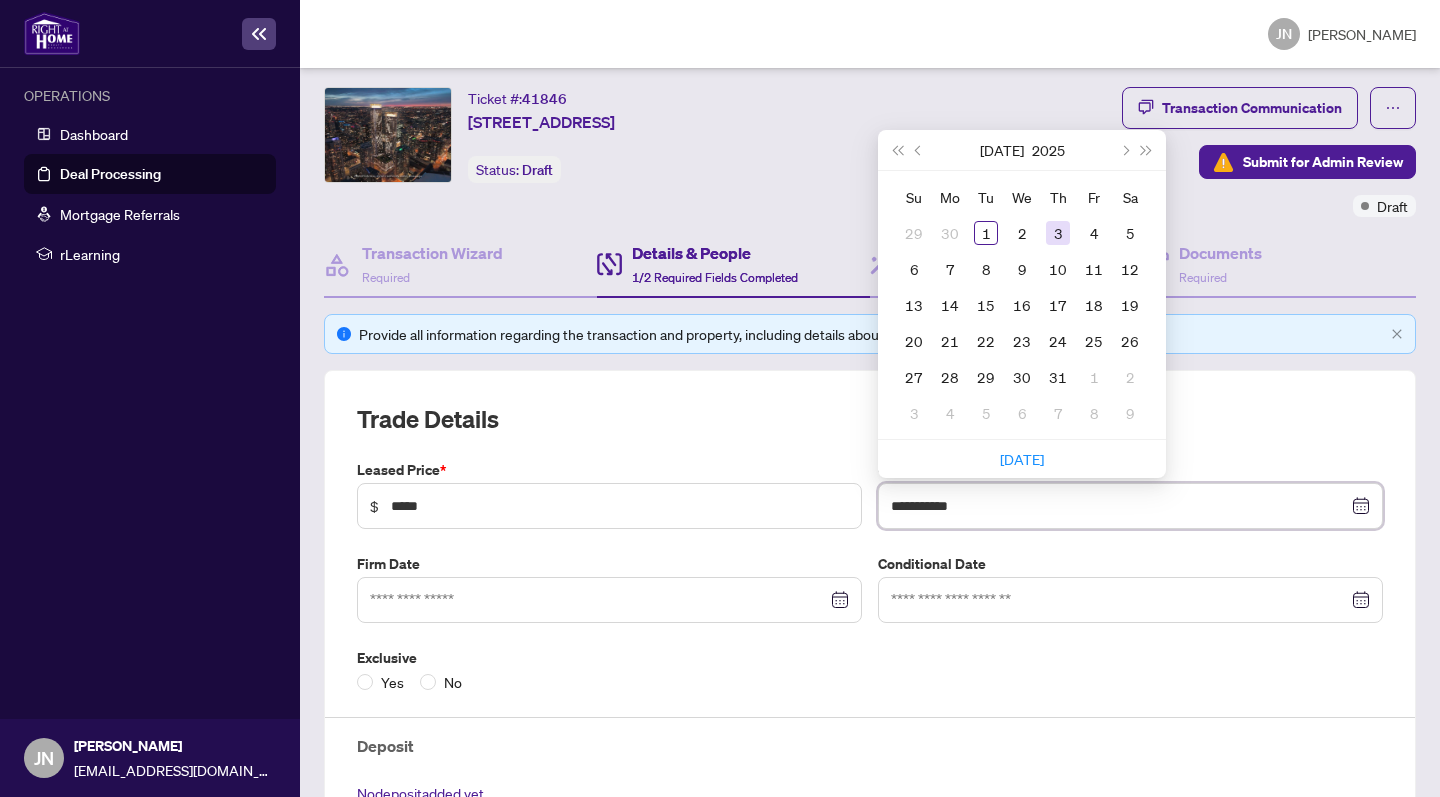 type on "**********" 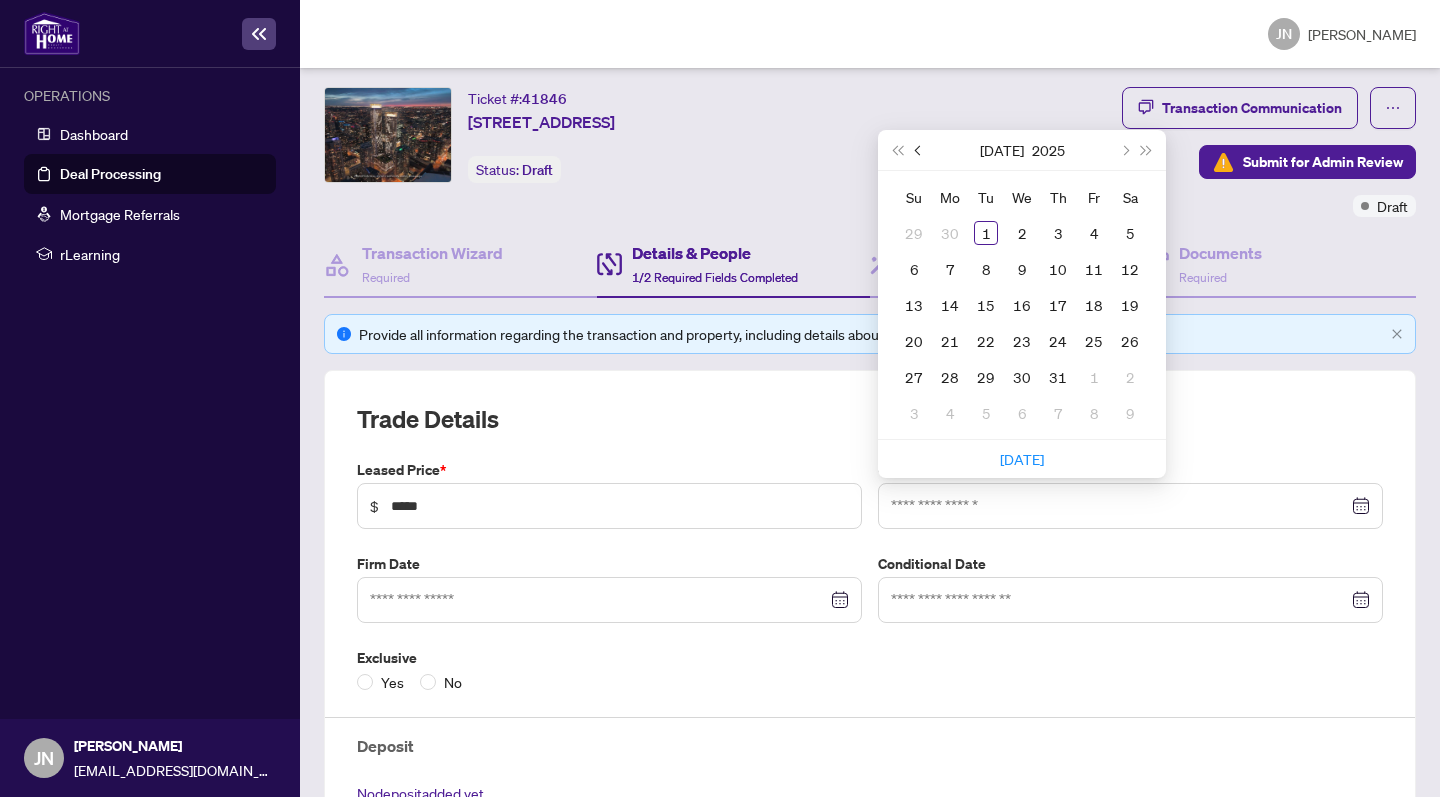 click at bounding box center (920, 150) 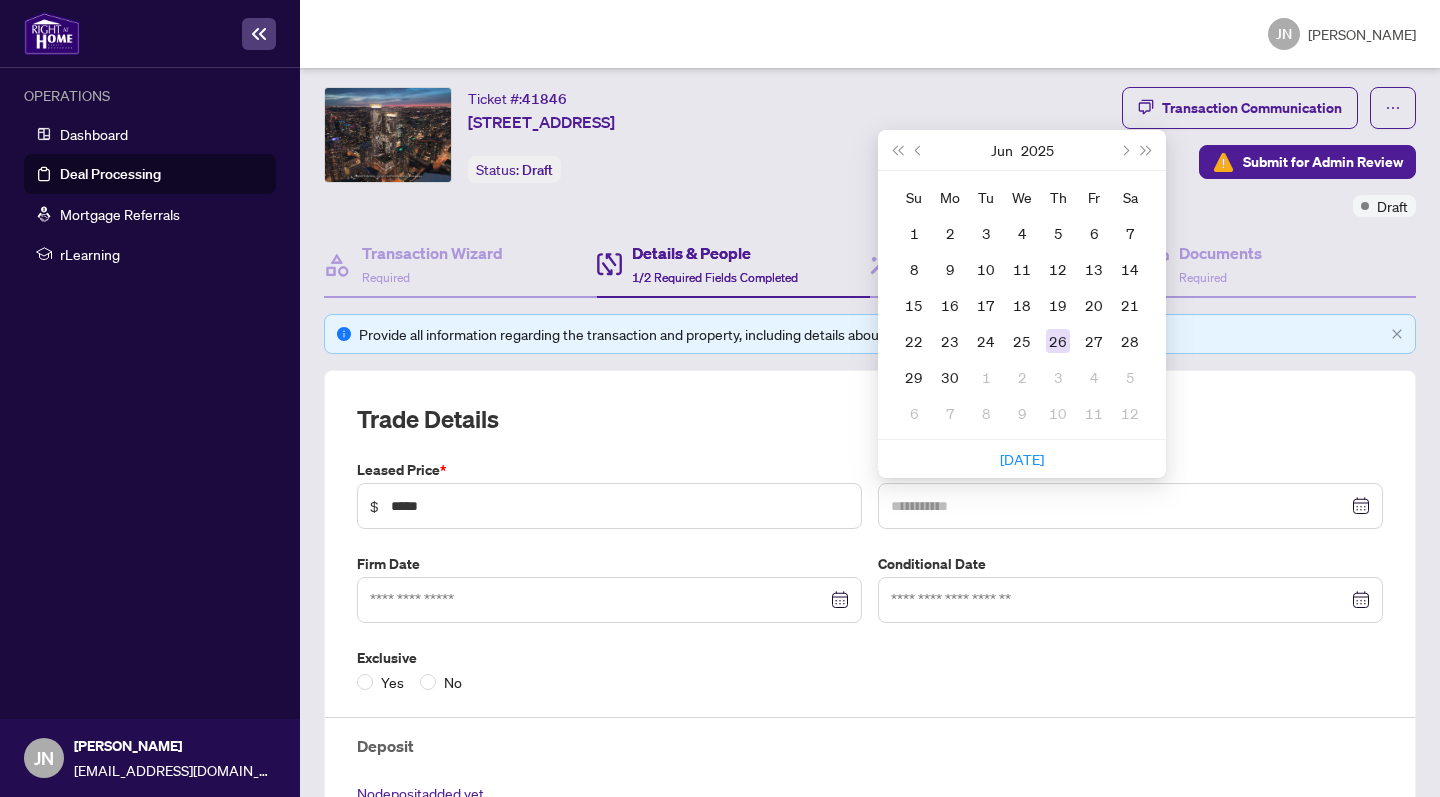 type on "**********" 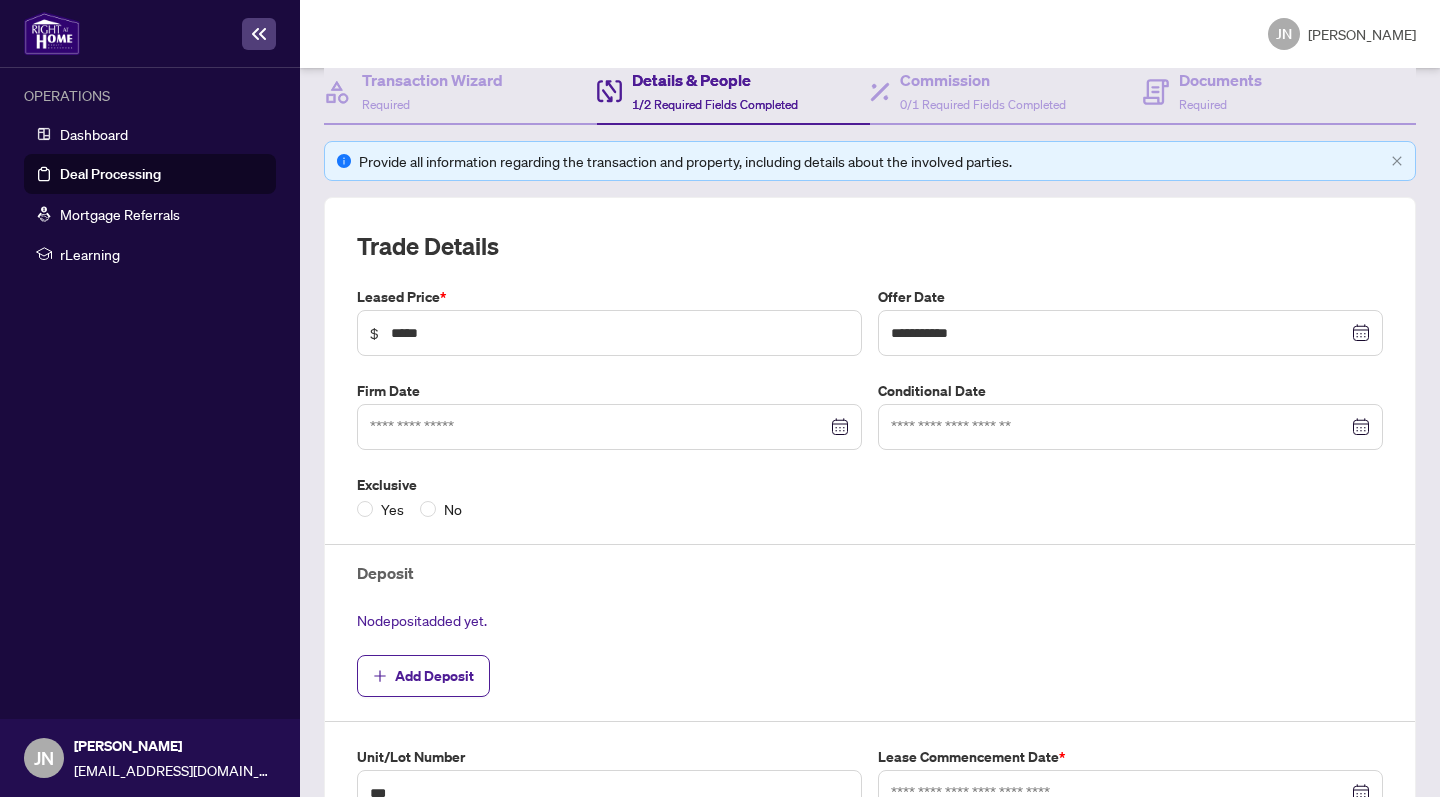 scroll, scrollTop: 219, scrollLeft: 0, axis: vertical 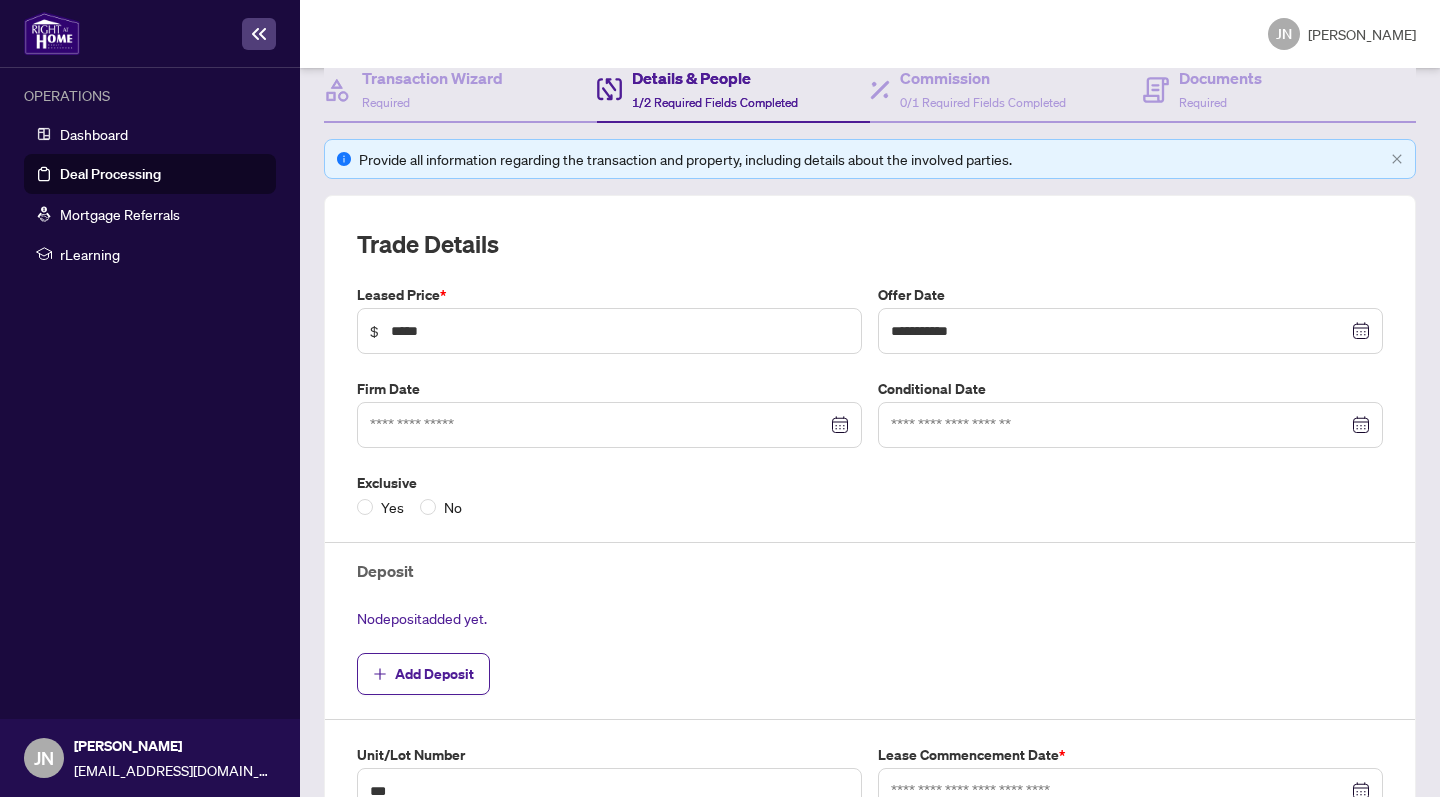 click at bounding box center [609, 425] 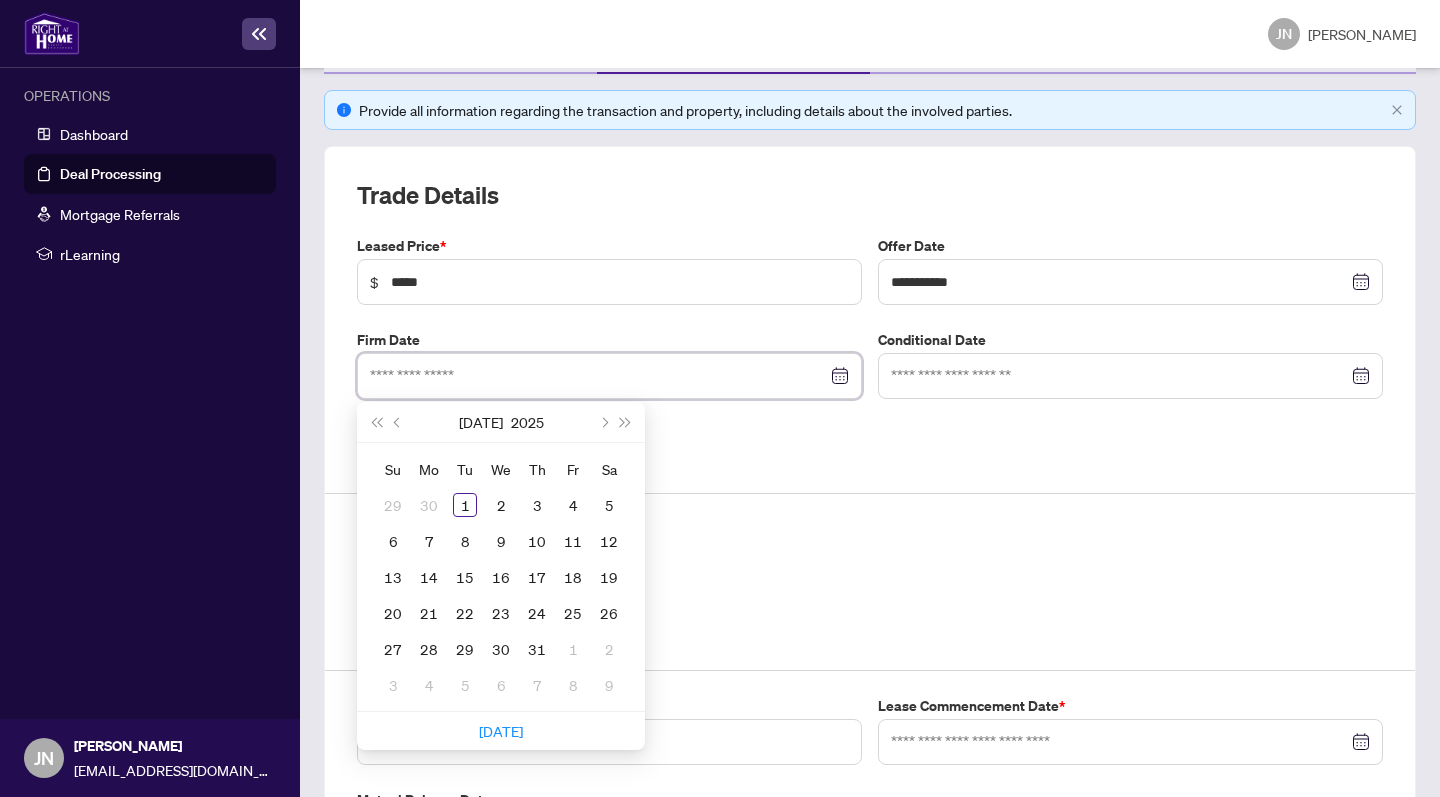 scroll, scrollTop: 270, scrollLeft: 0, axis: vertical 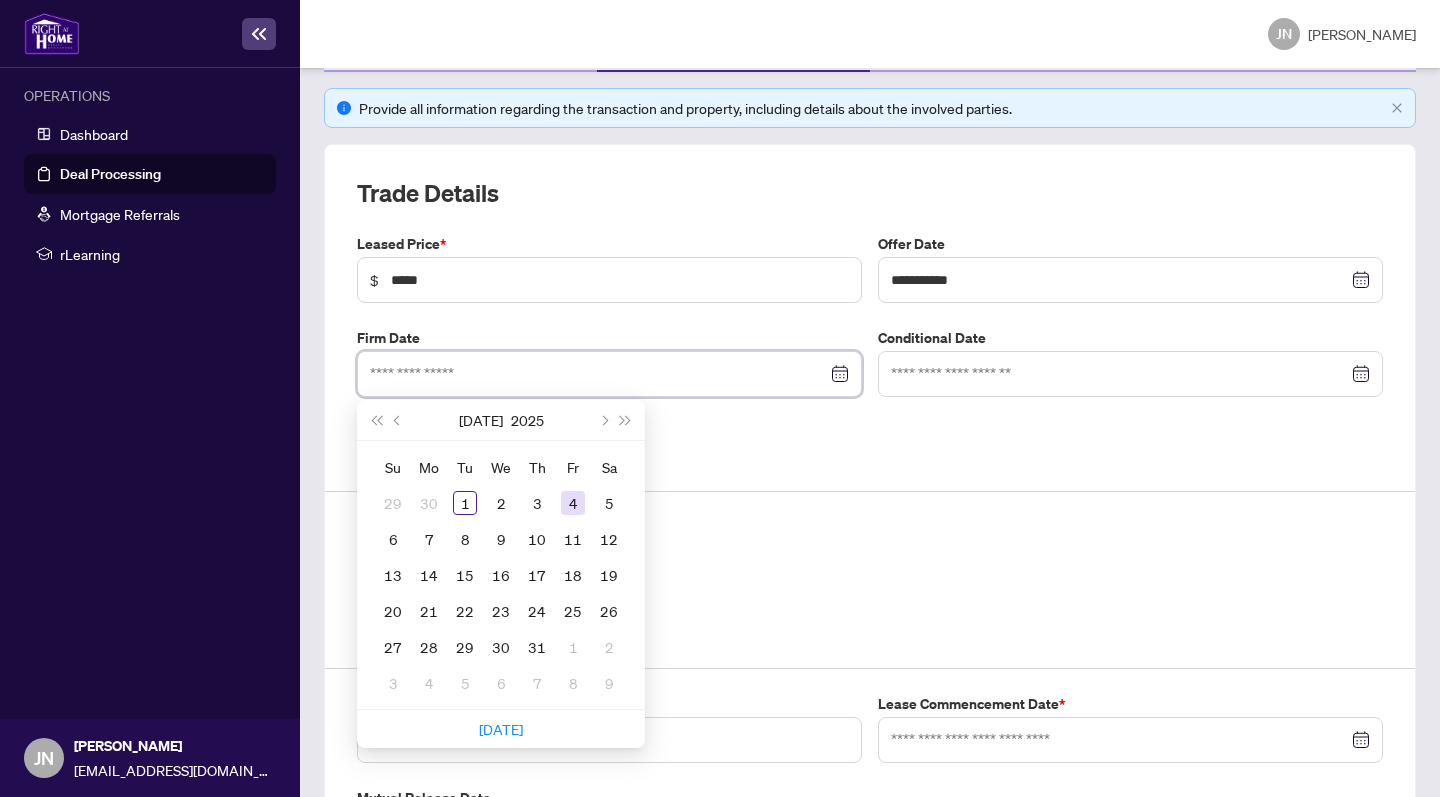 type on "**********" 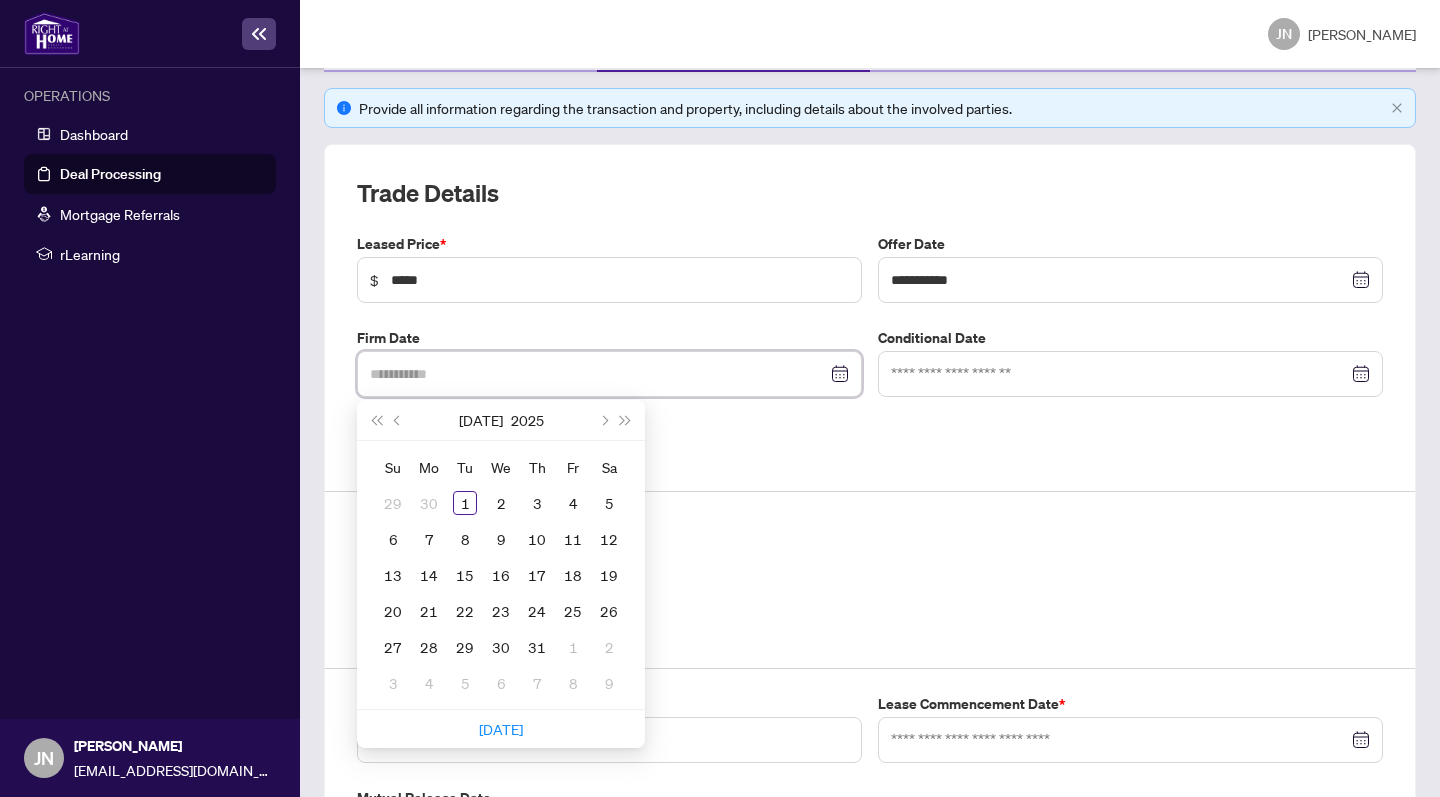 type on "**********" 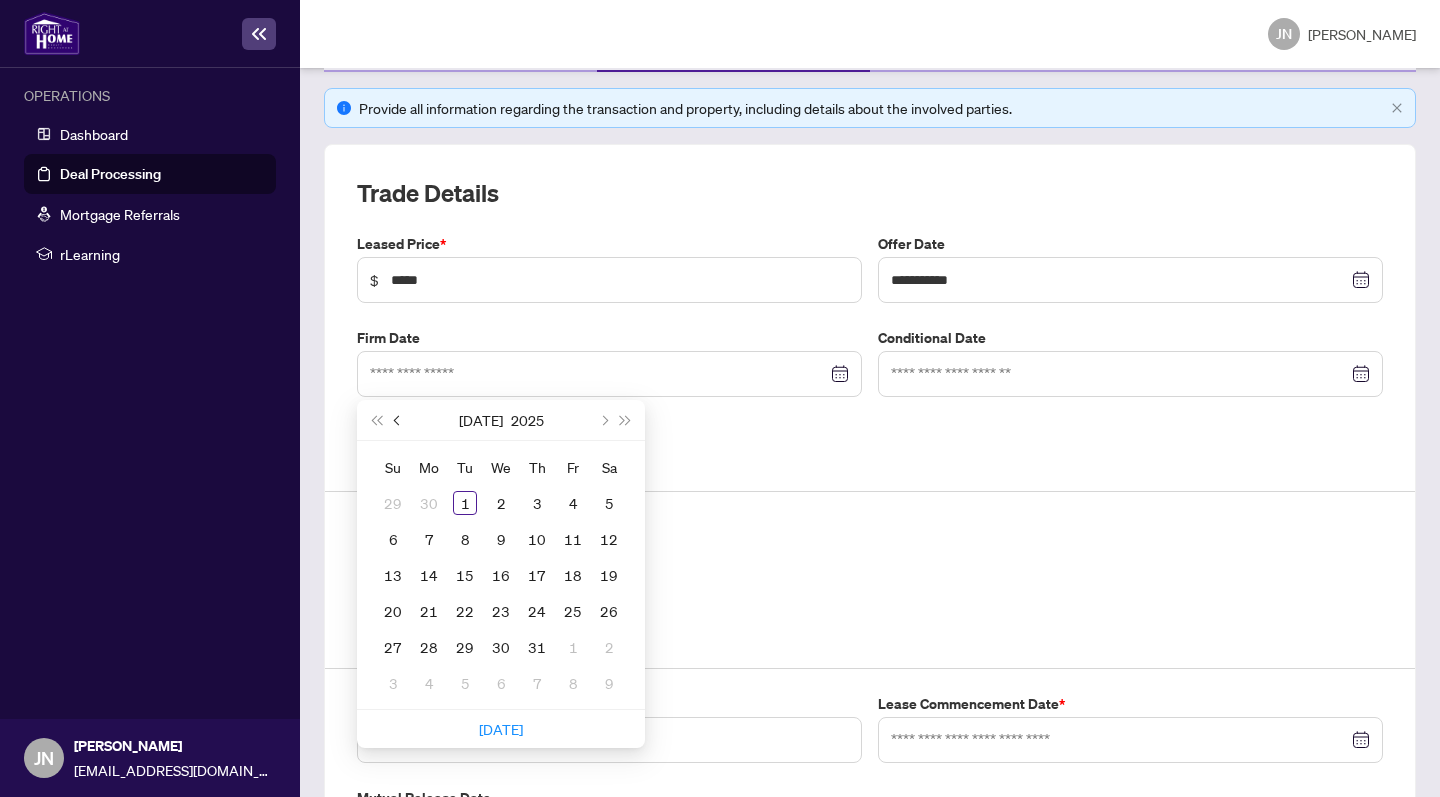 click at bounding box center [398, 420] 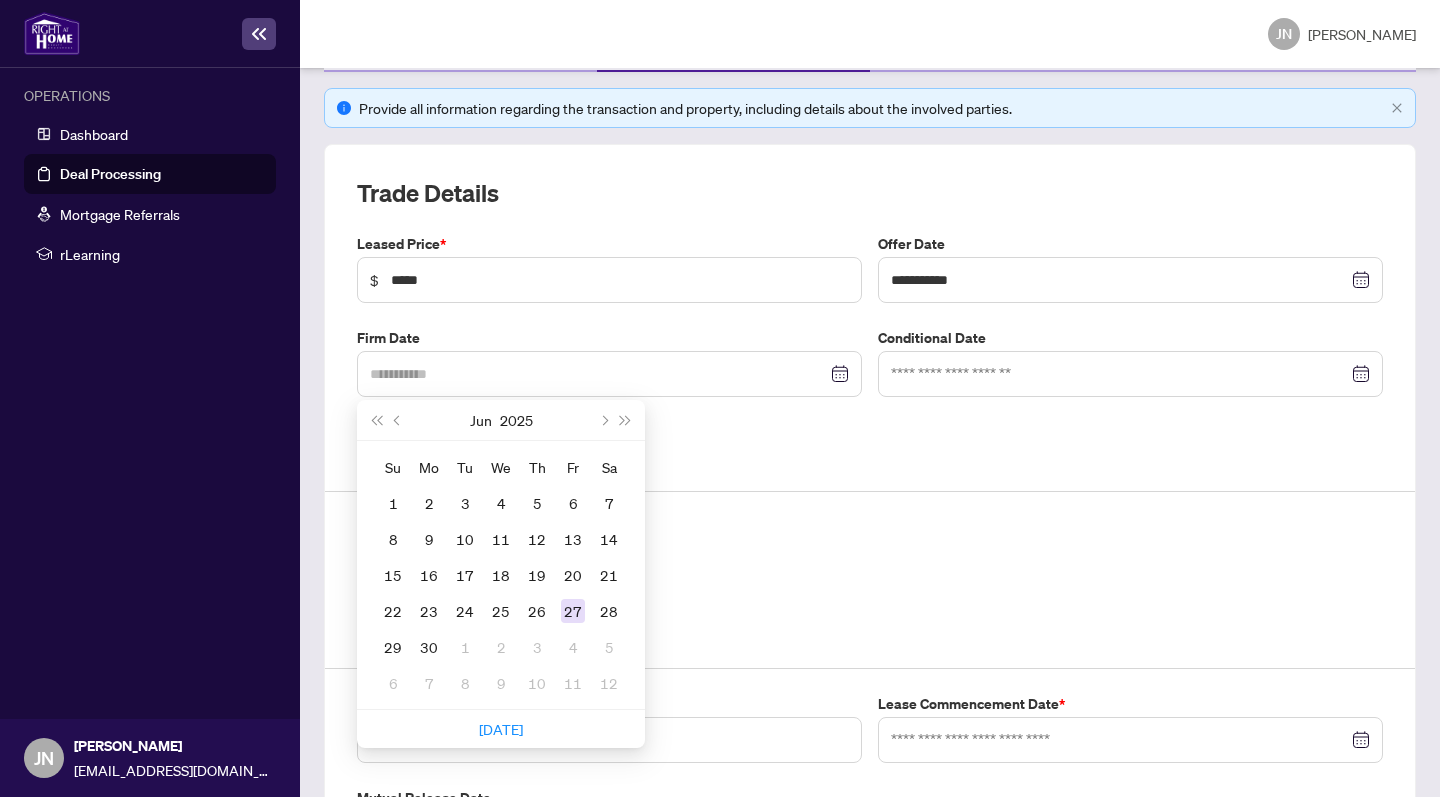 type on "**********" 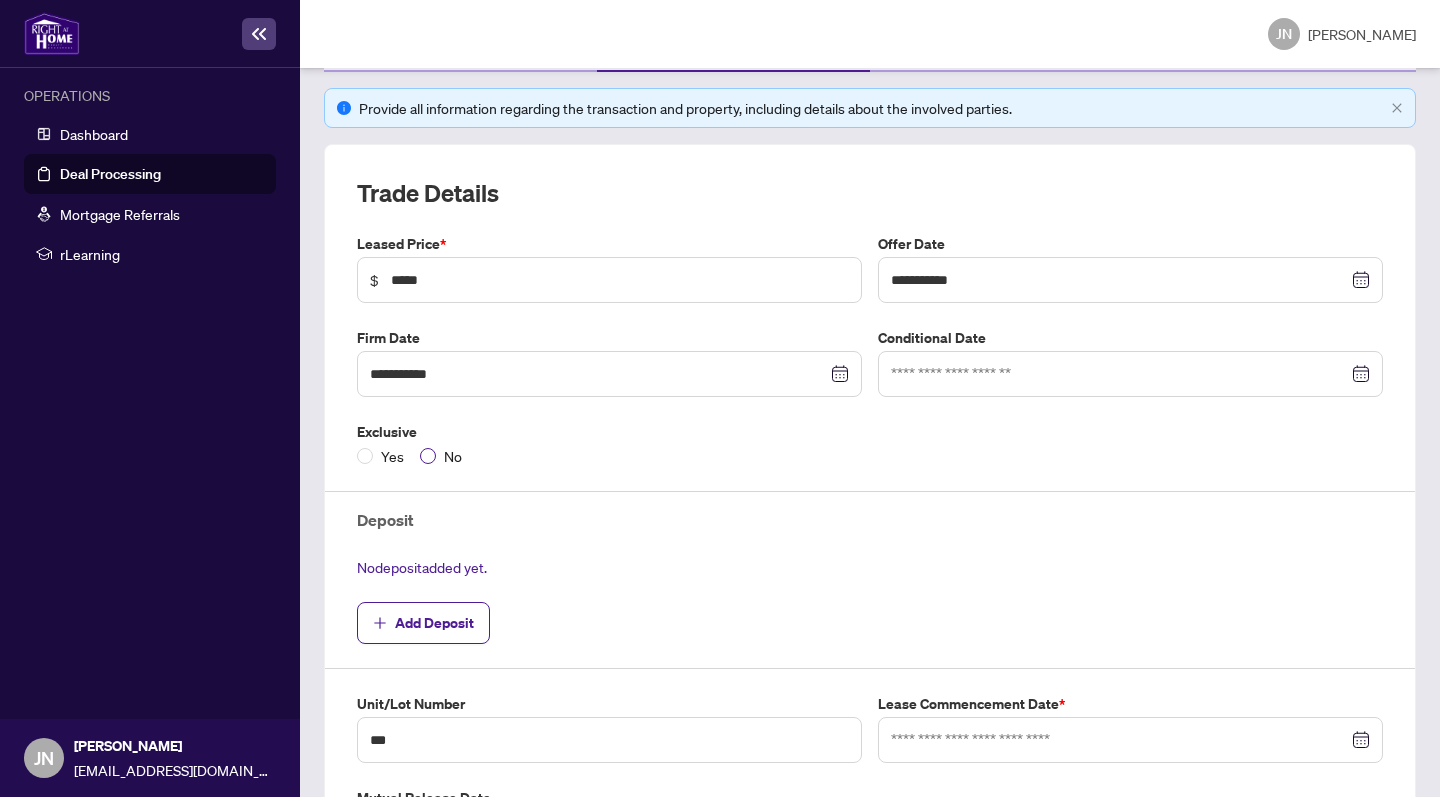 click at bounding box center (428, 456) 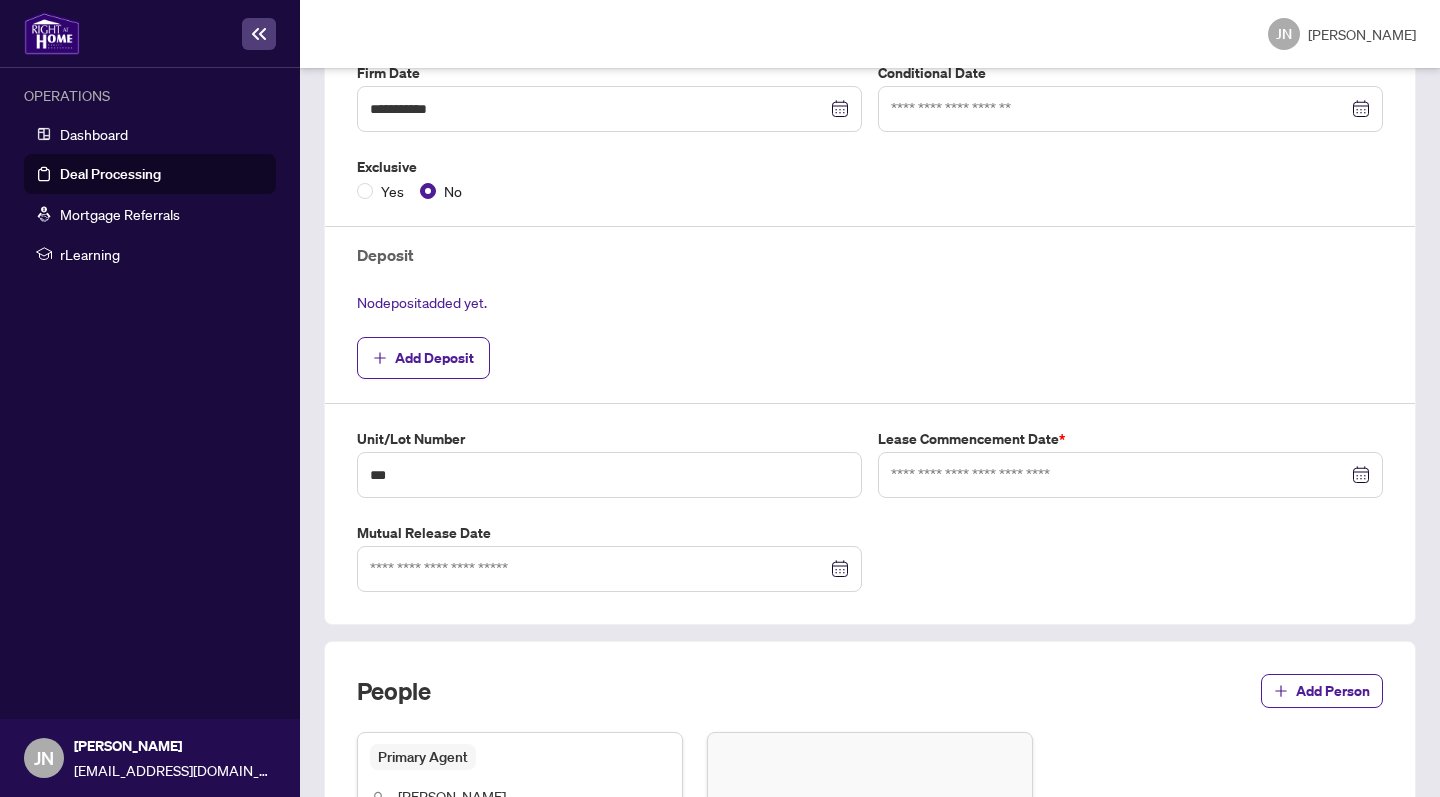 scroll, scrollTop: 539, scrollLeft: 0, axis: vertical 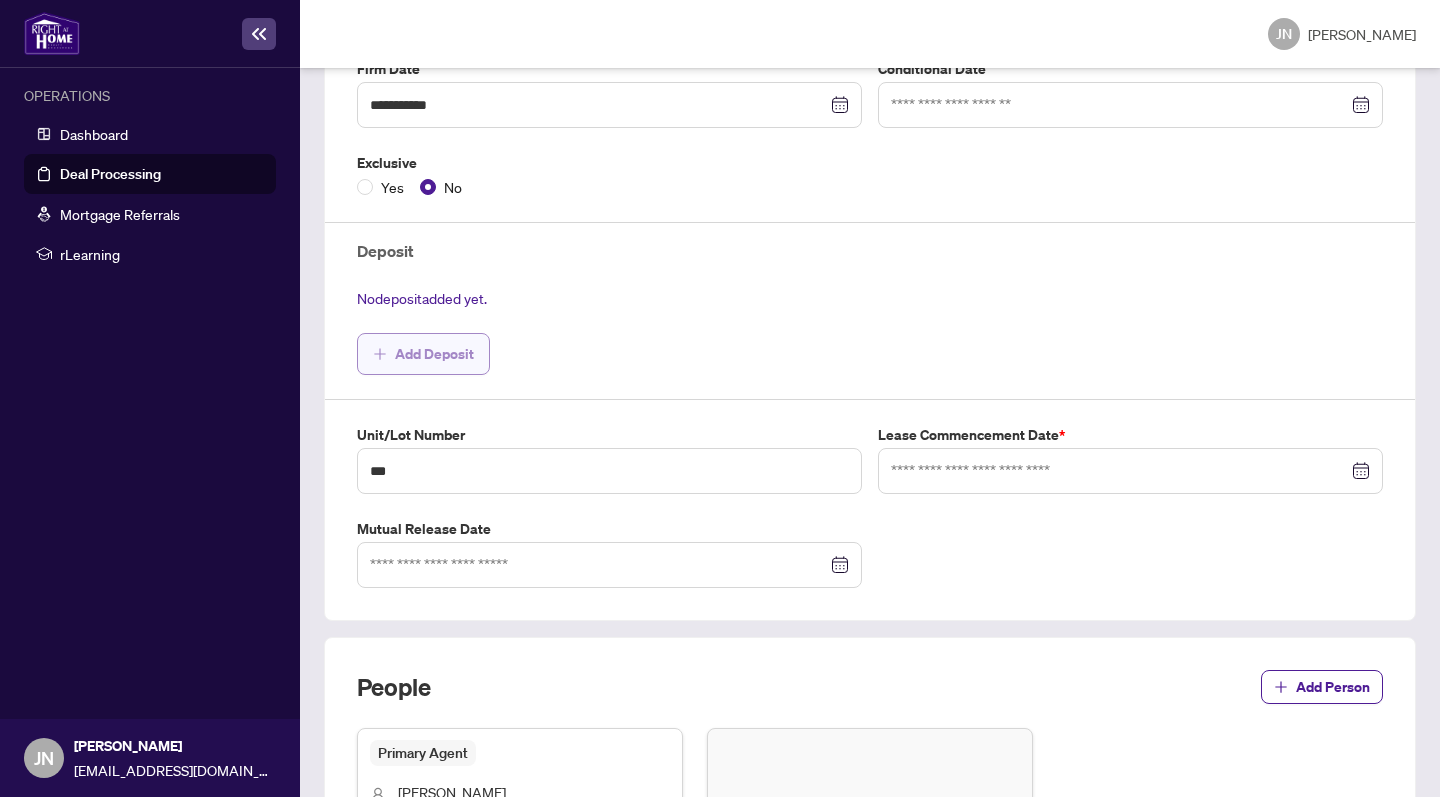 click on "Add Deposit" at bounding box center [423, 354] 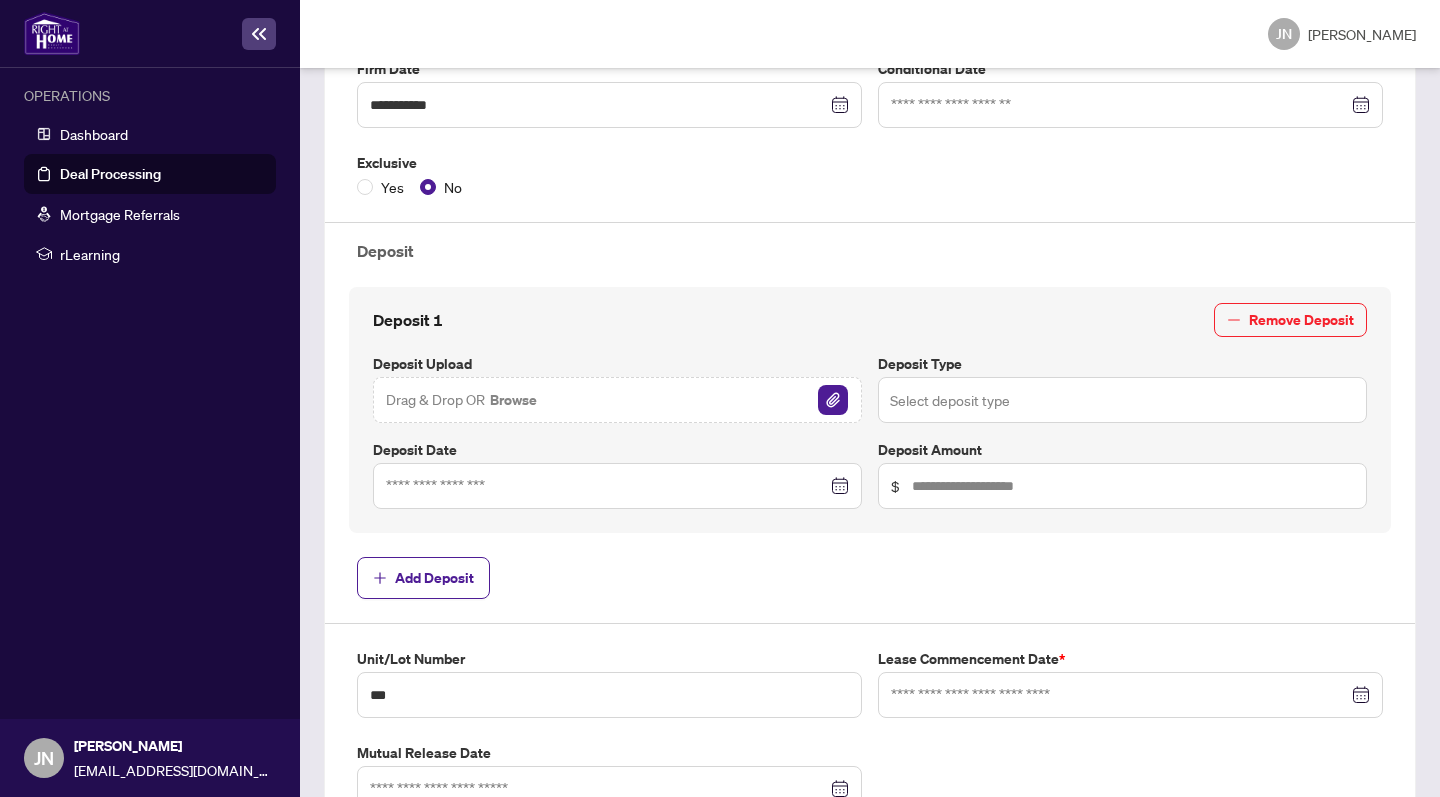 click at bounding box center (1122, 400) 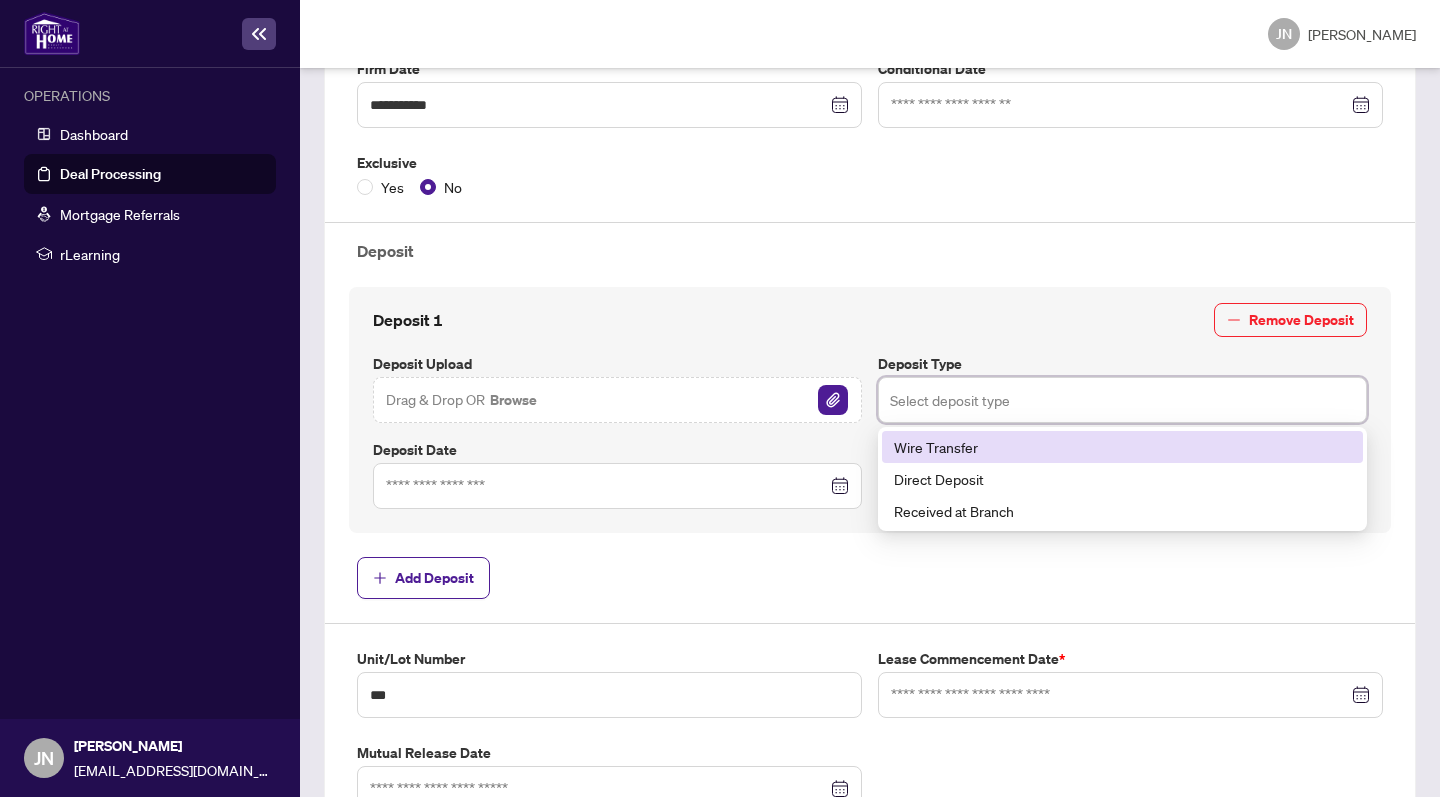click on "Wire Transfer" at bounding box center (1122, 447) 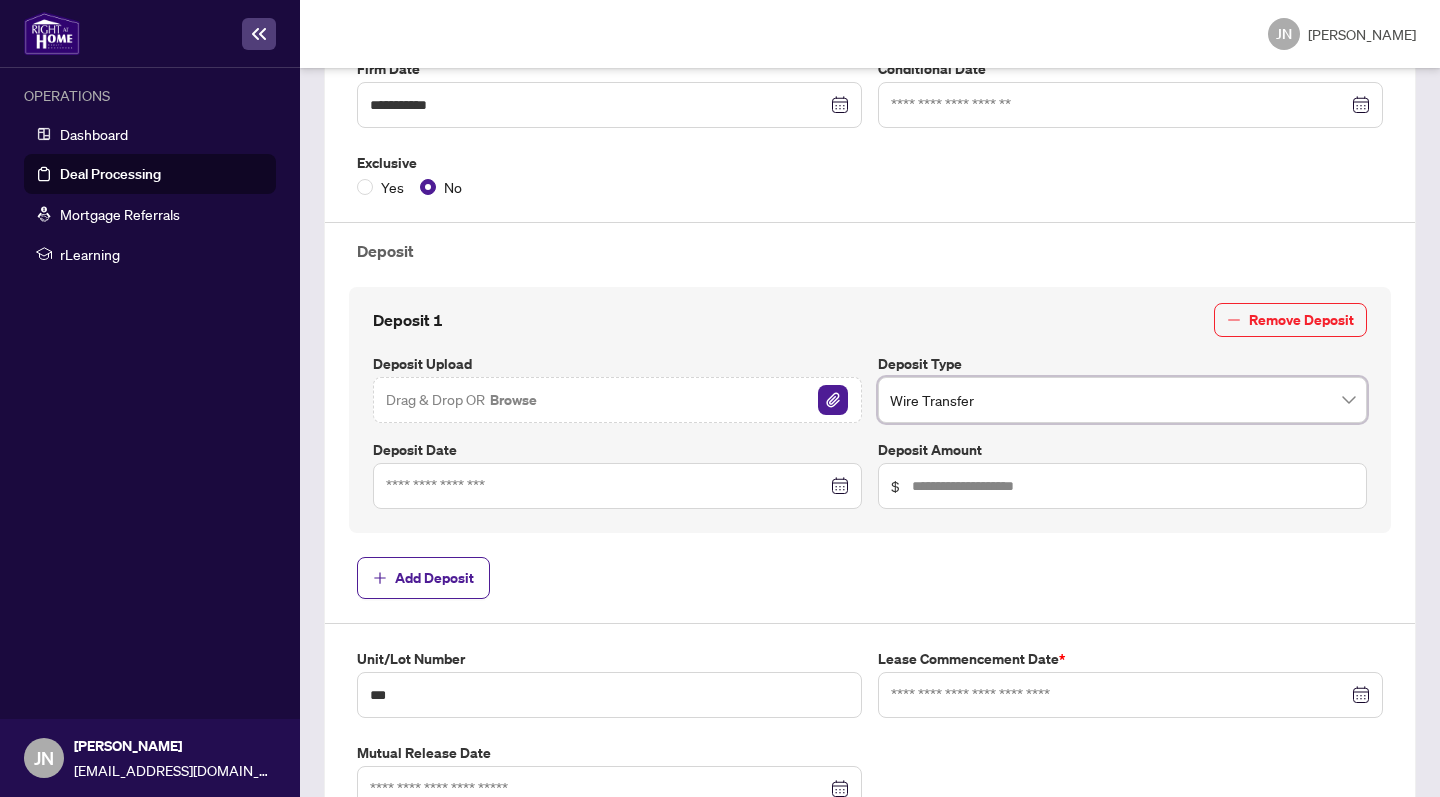 click on "Drag & Drop OR   Browse" at bounding box center [617, 400] 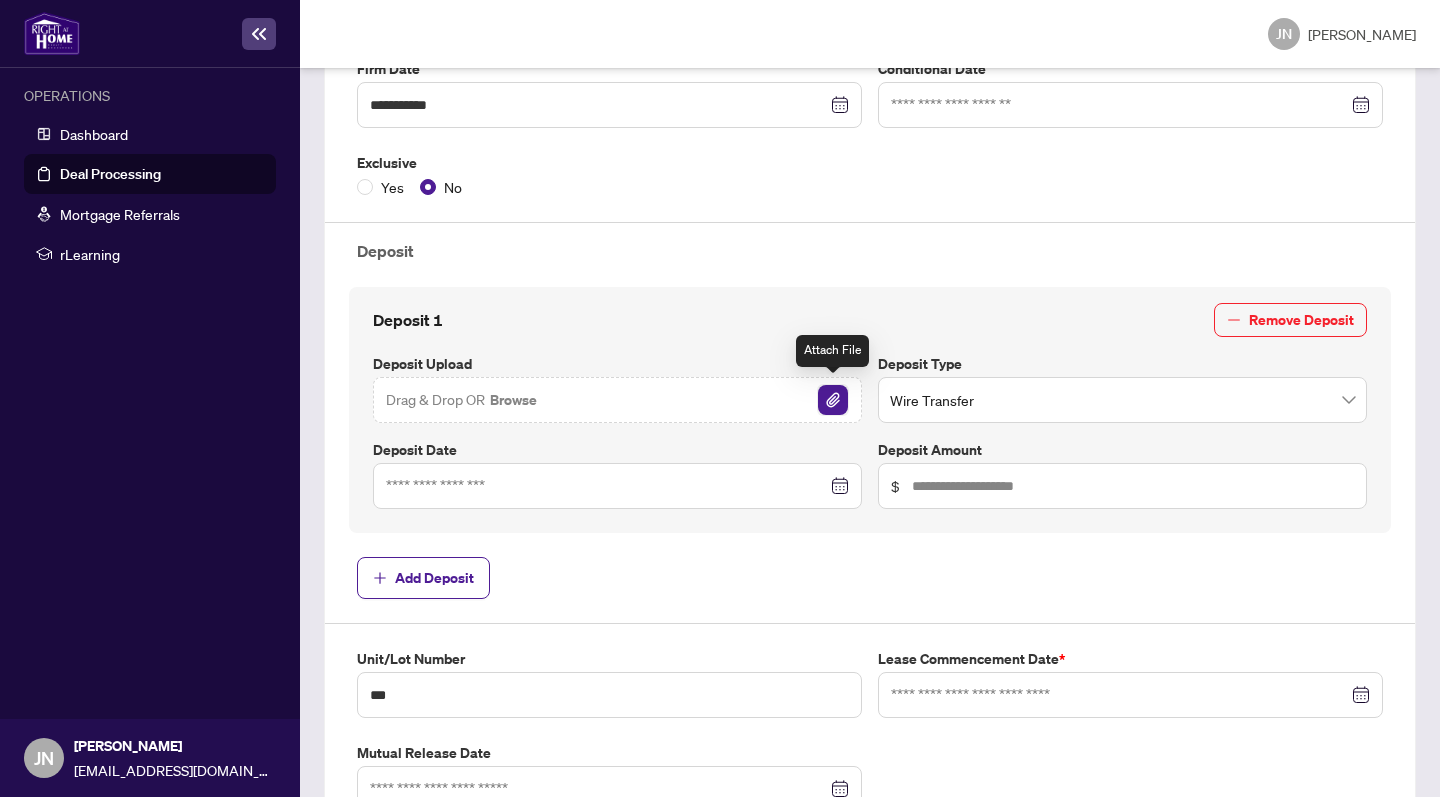click at bounding box center (833, 400) 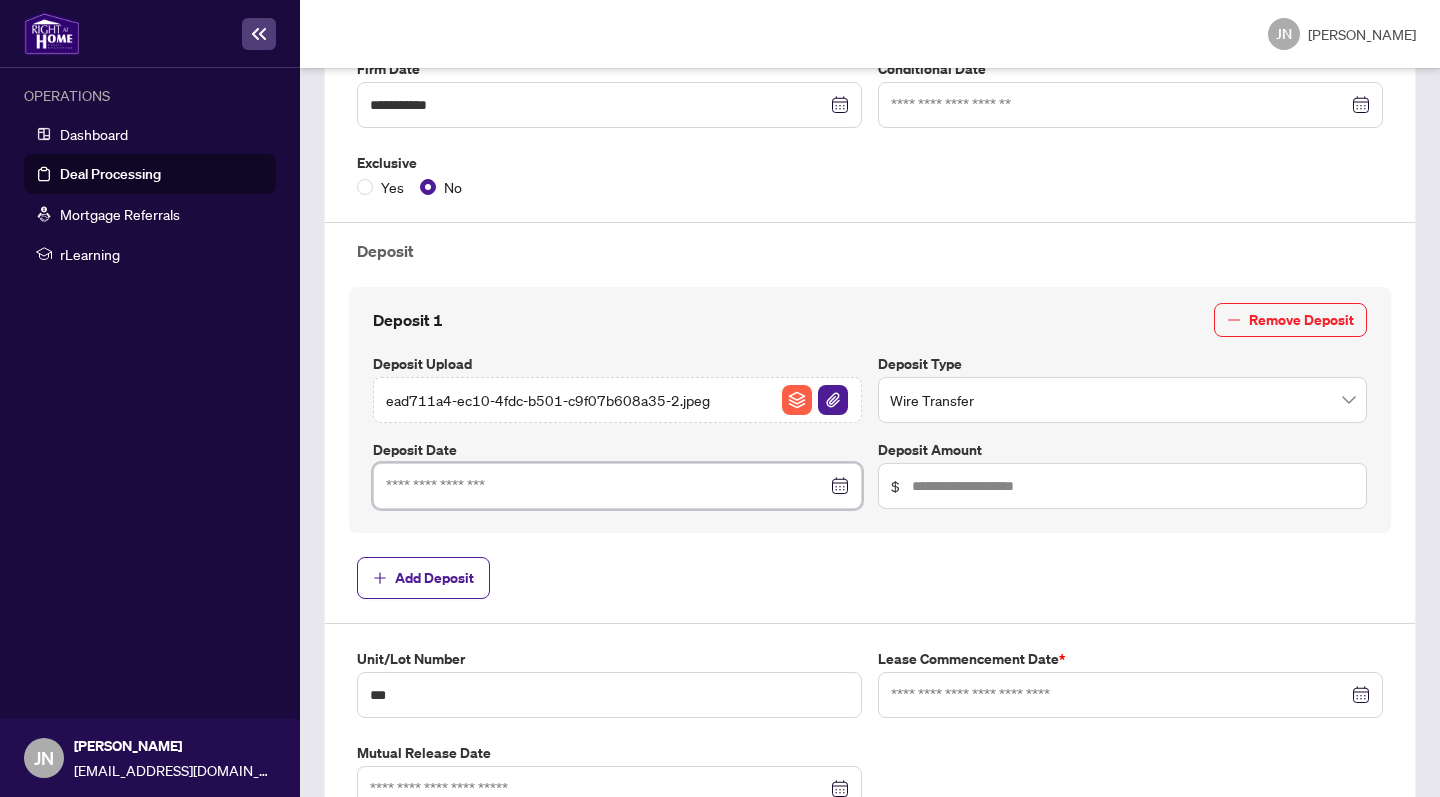 click at bounding box center (606, 486) 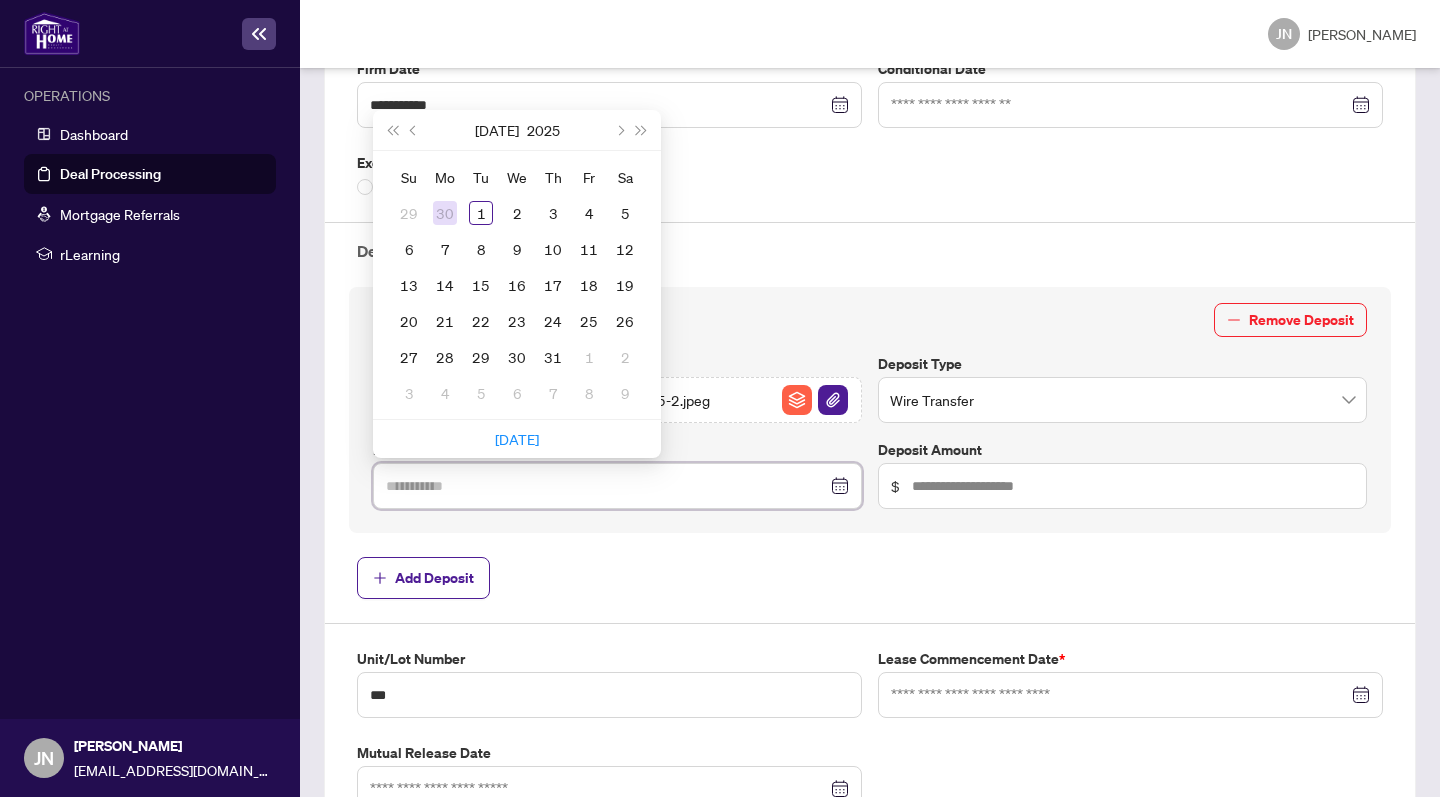 type on "**********" 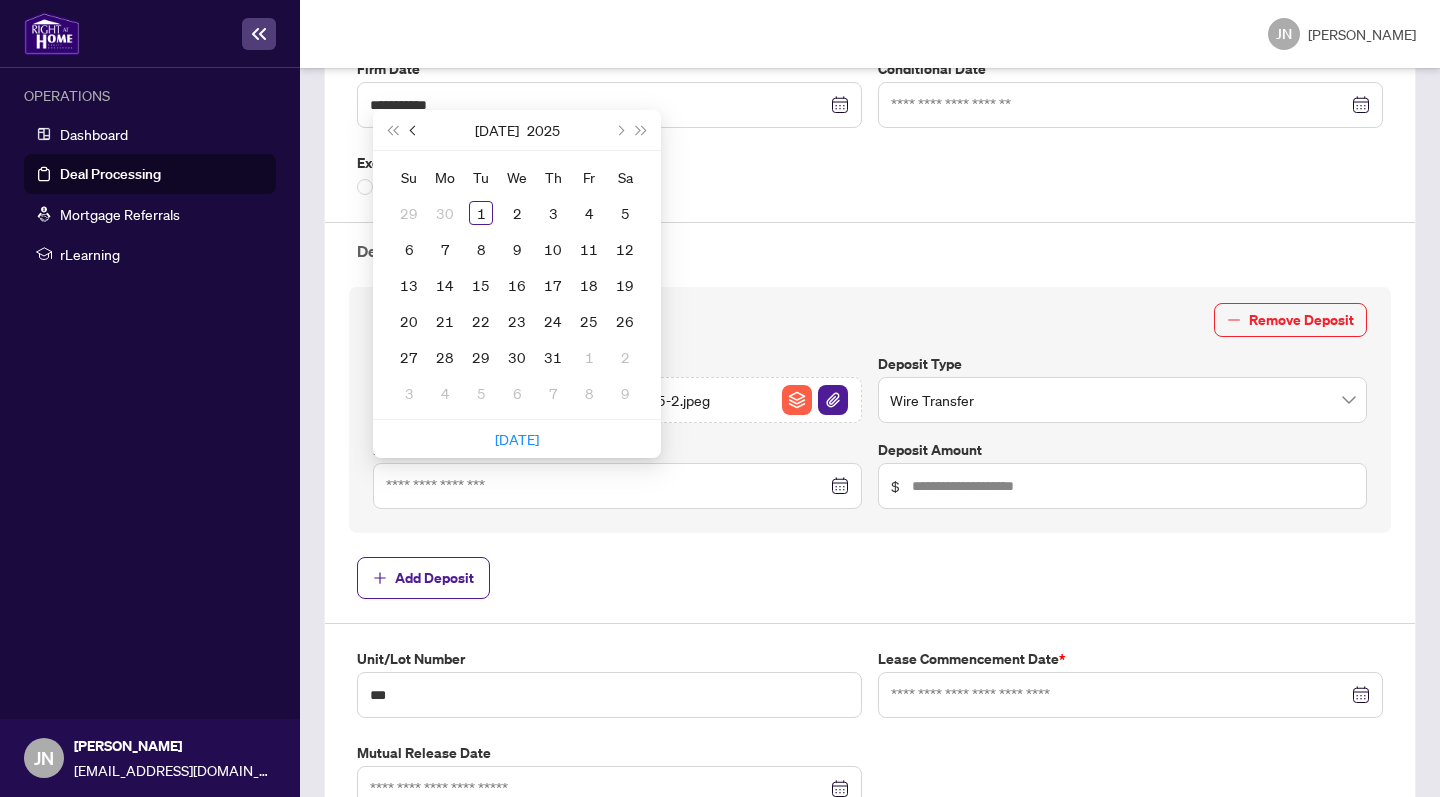 click at bounding box center [414, 130] 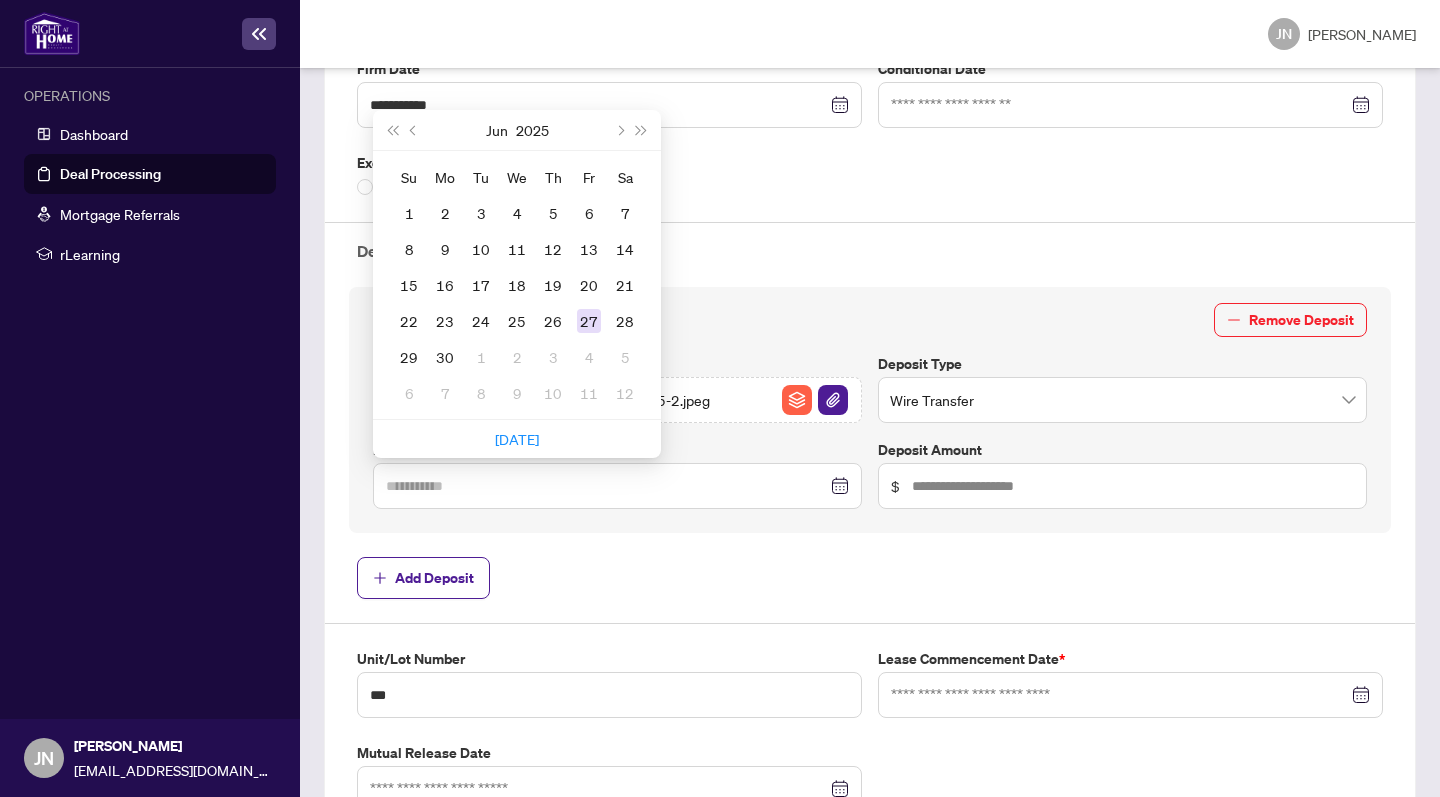 type on "**********" 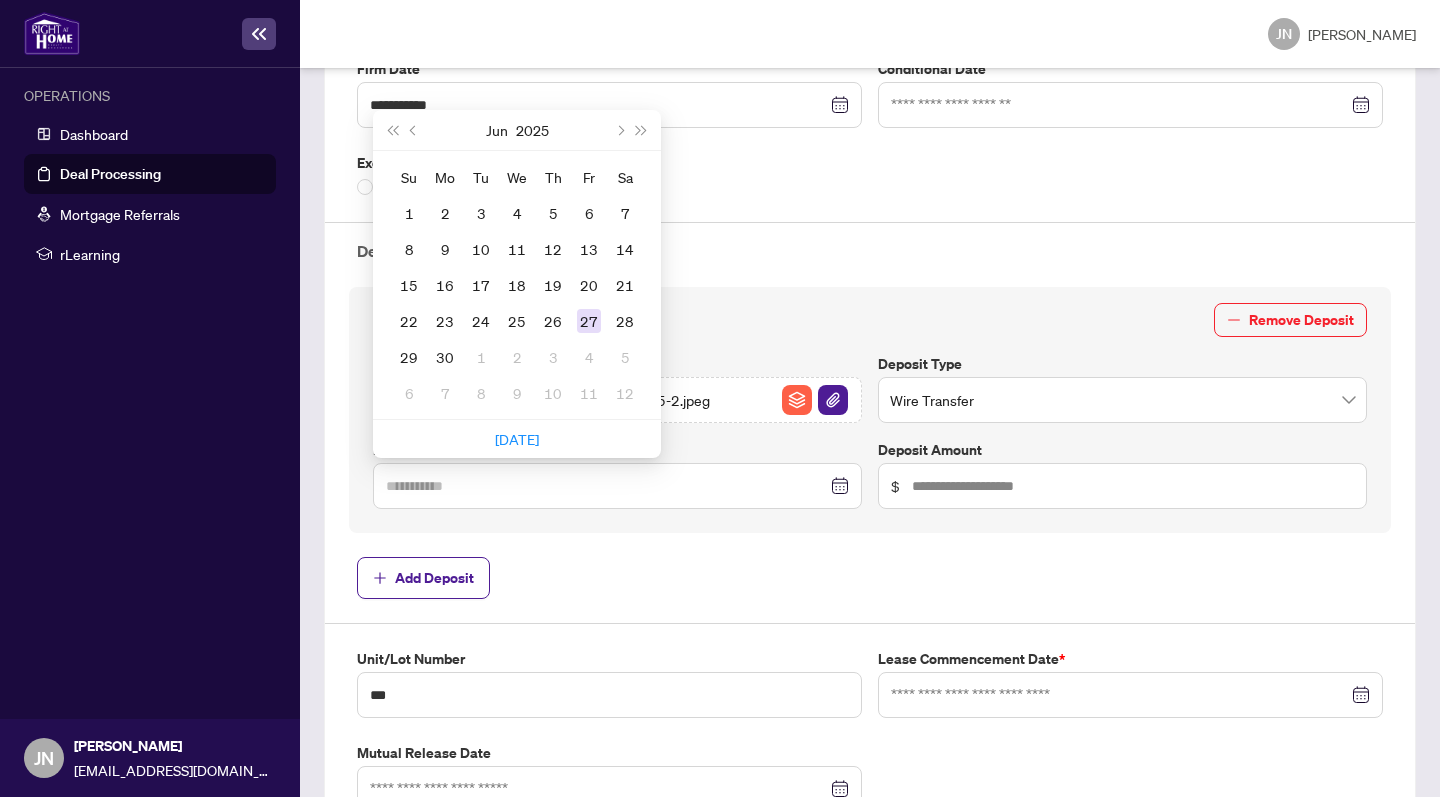 click on "27" at bounding box center (589, 321) 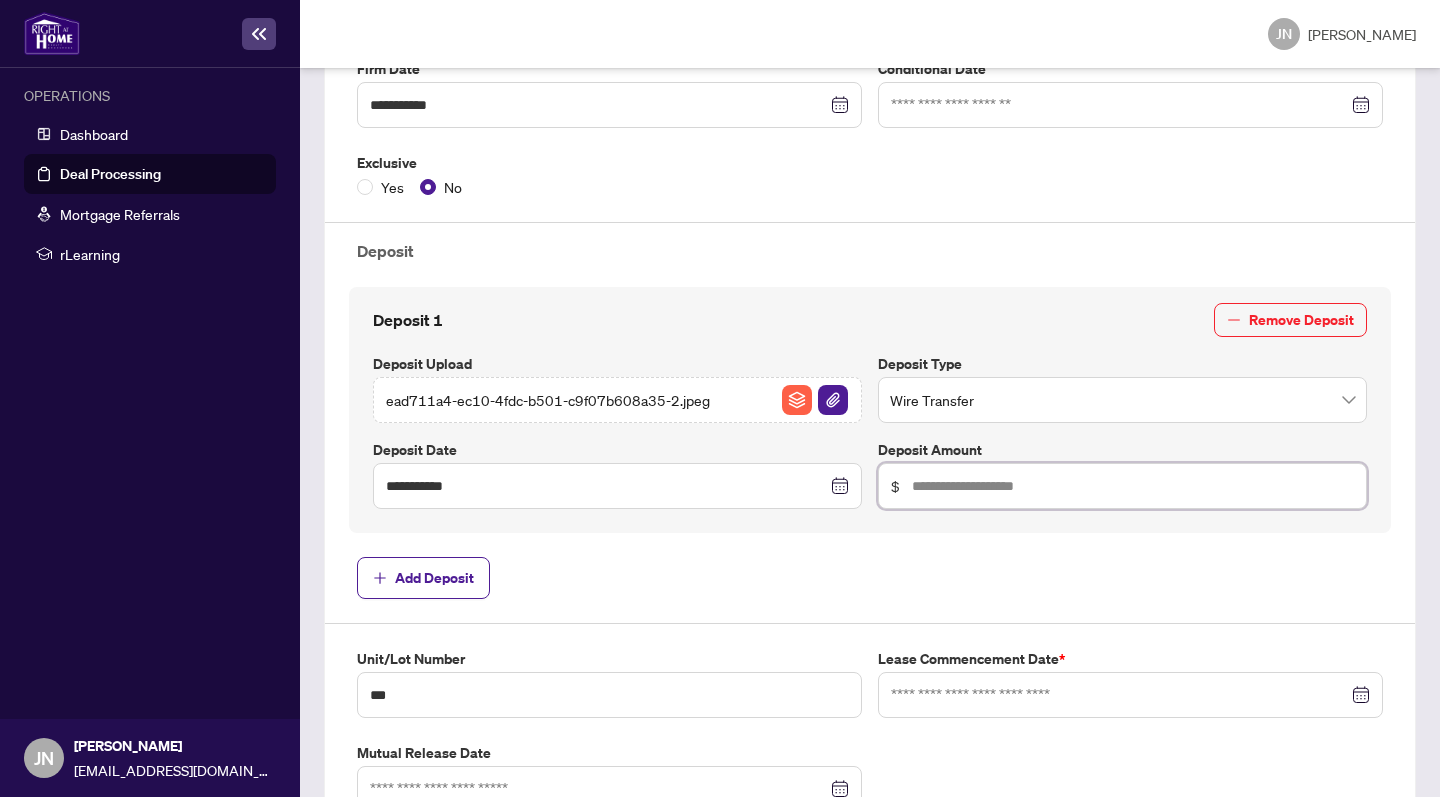 click at bounding box center [1133, 486] 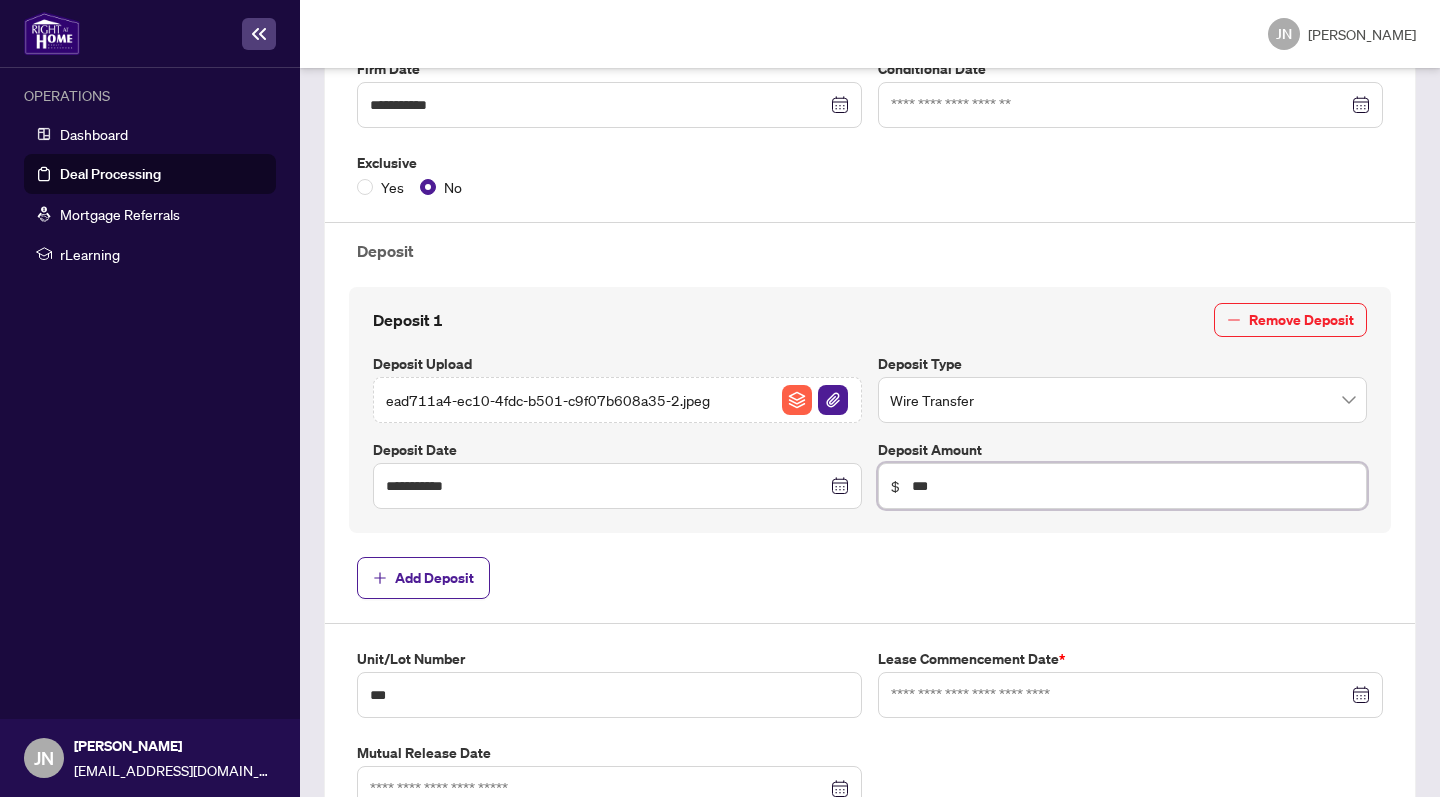 type on "*****" 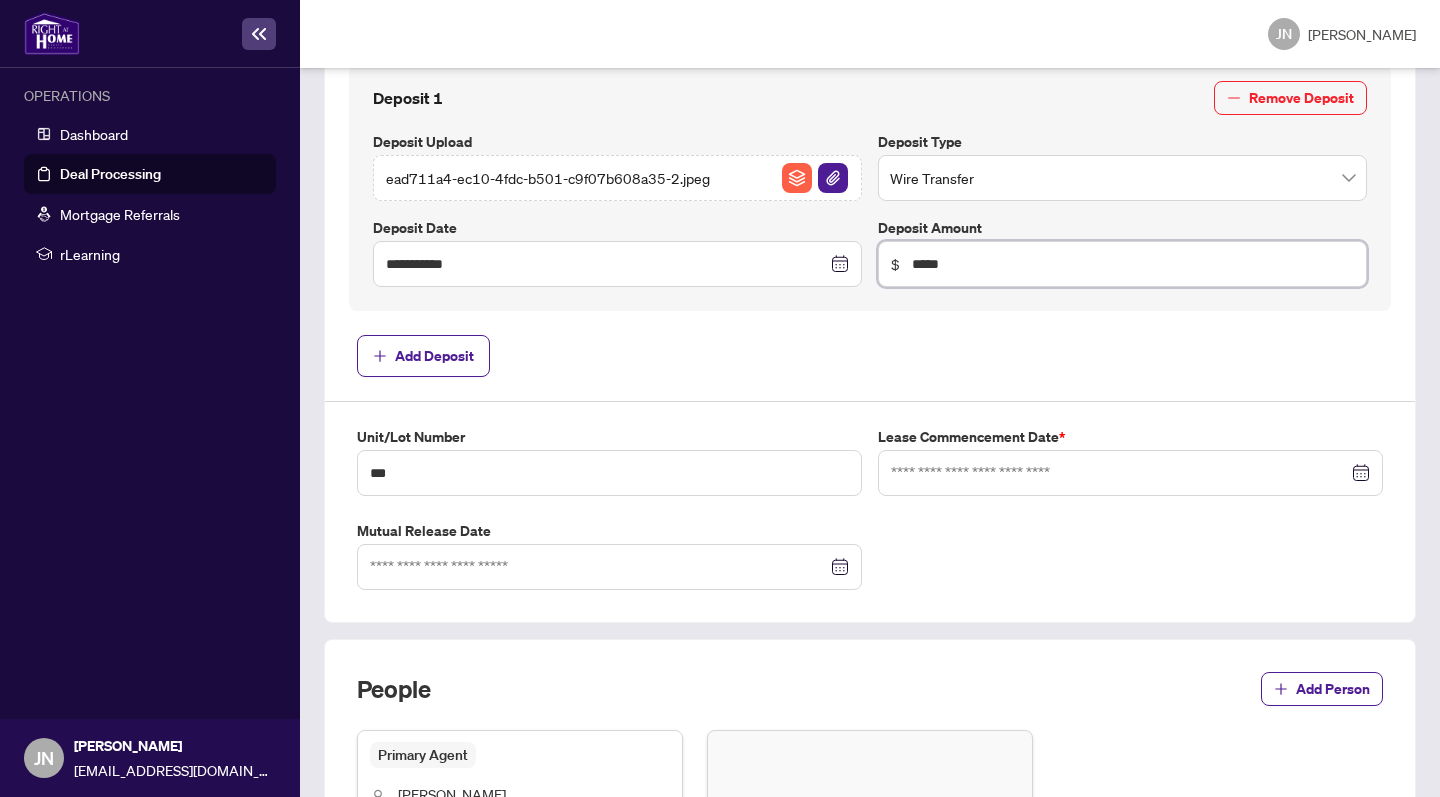 scroll, scrollTop: 740, scrollLeft: 0, axis: vertical 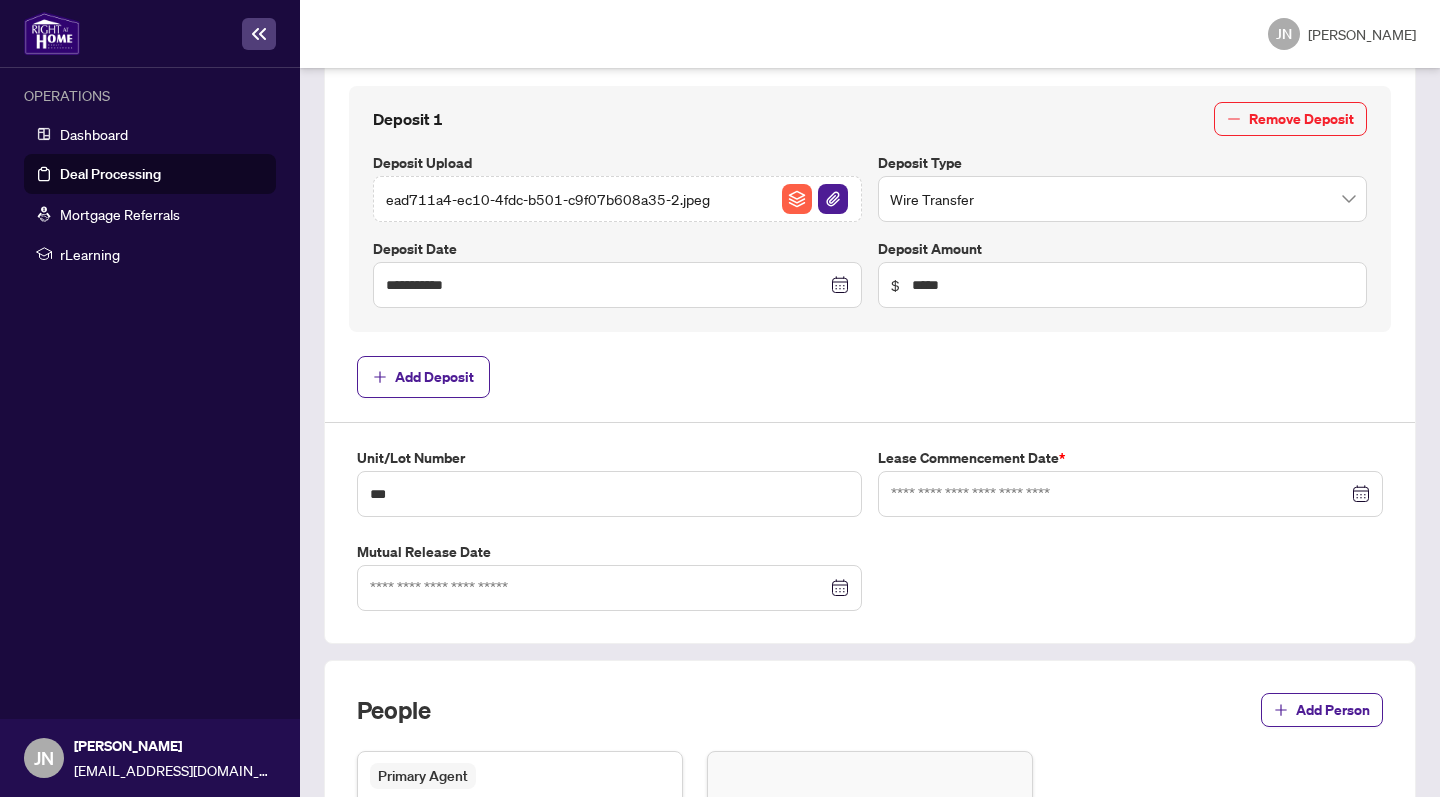 click on "Add Deposit" at bounding box center (870, 377) 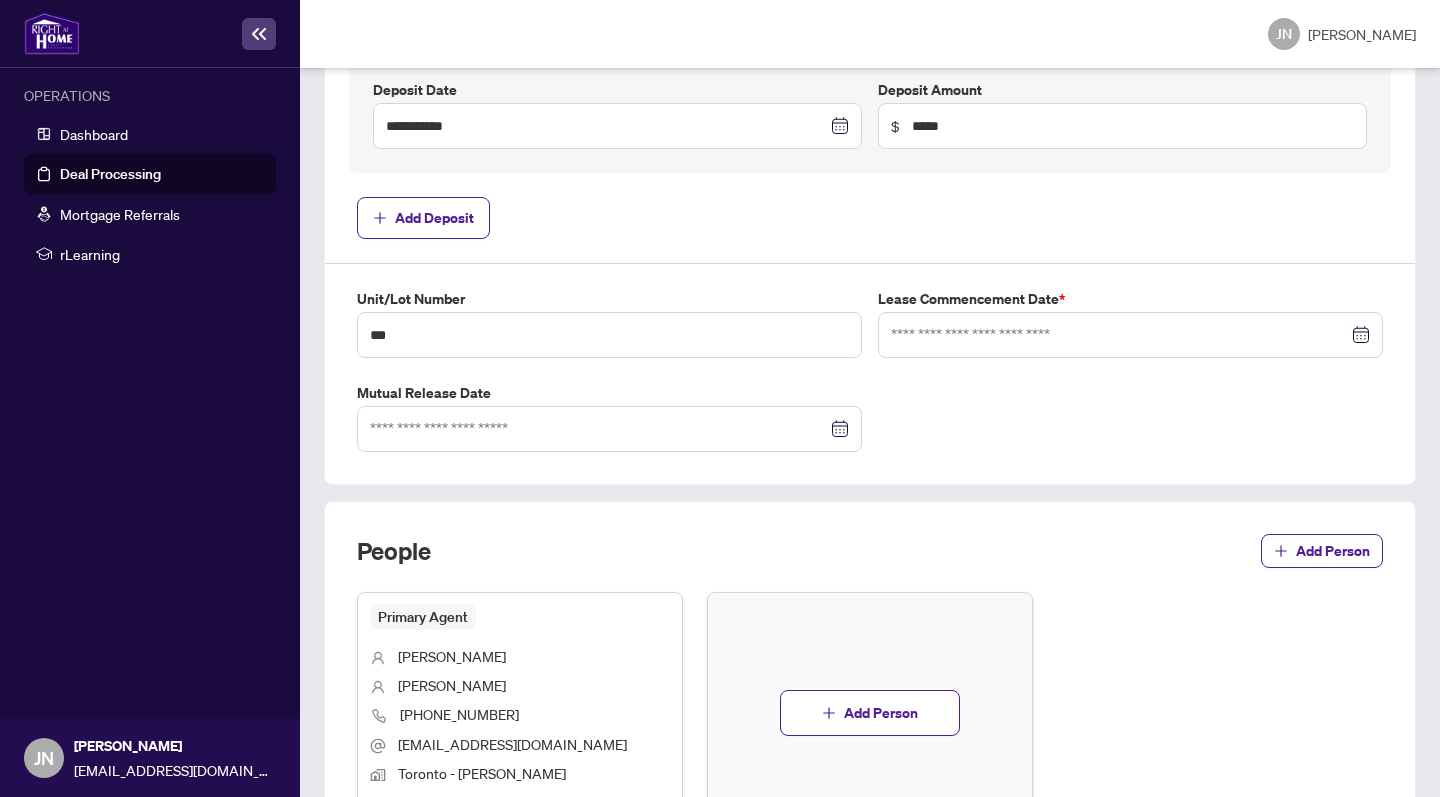 scroll, scrollTop: 916, scrollLeft: 0, axis: vertical 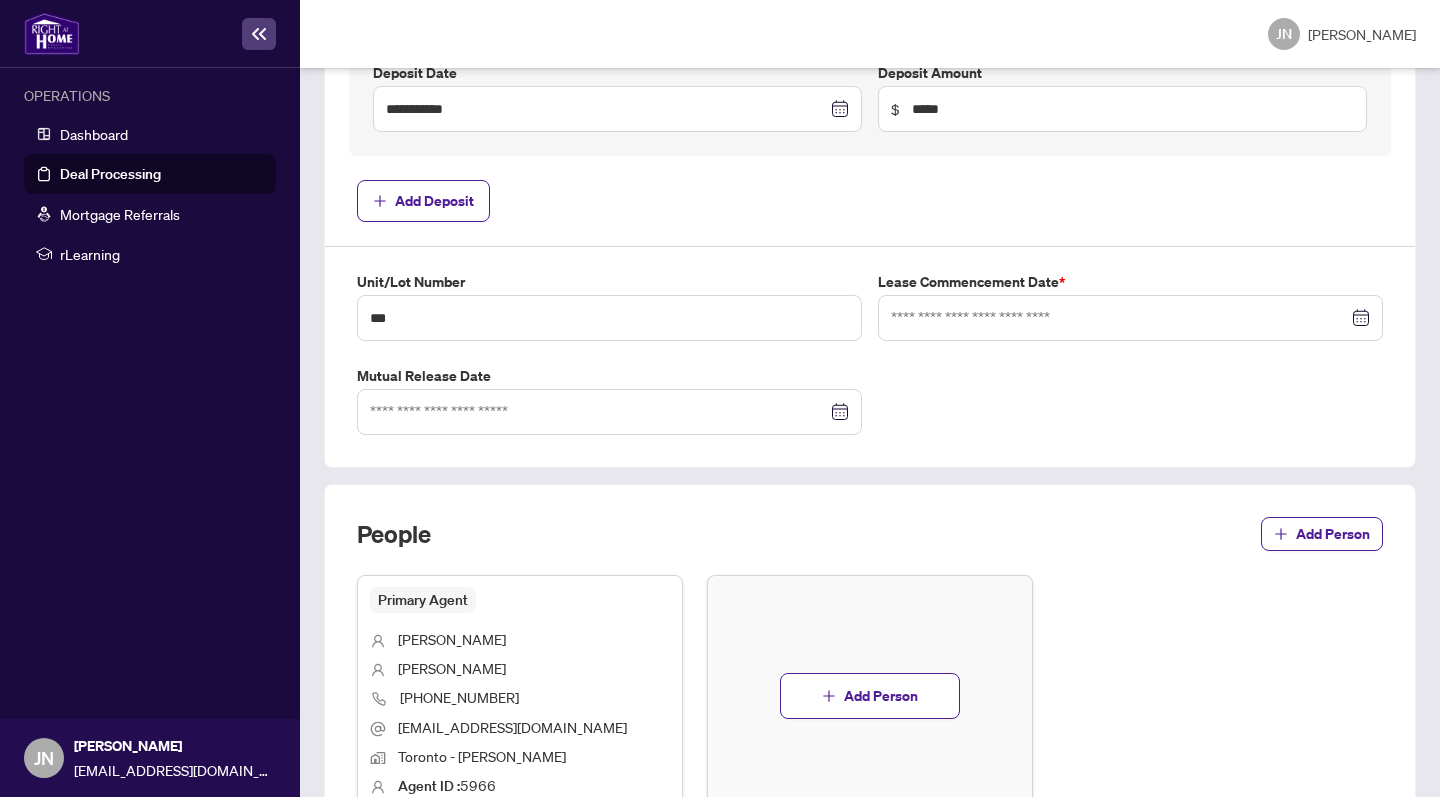 drag, startPoint x: 1049, startPoint y: 325, endPoint x: 1036, endPoint y: 318, distance: 14.764823 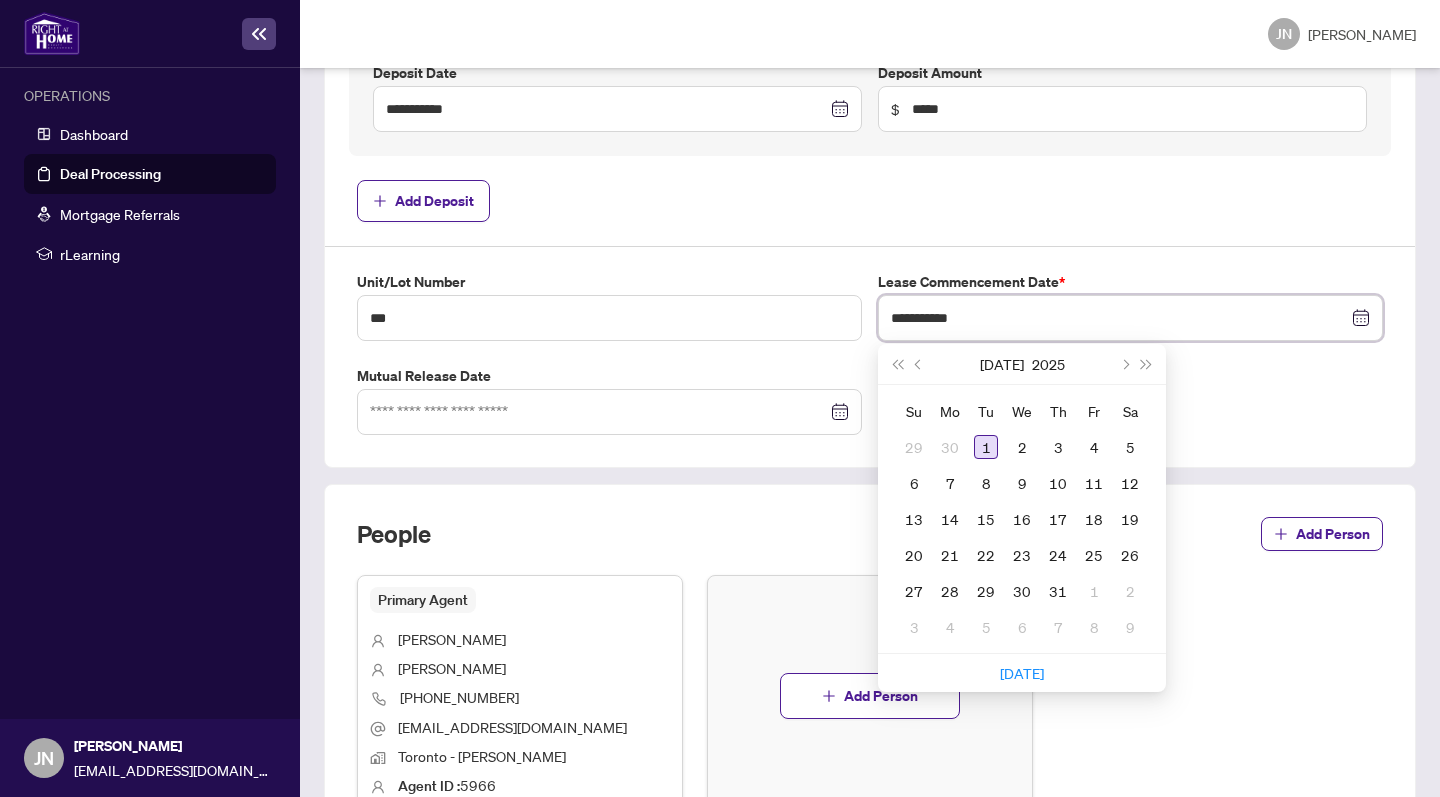 type on "**********" 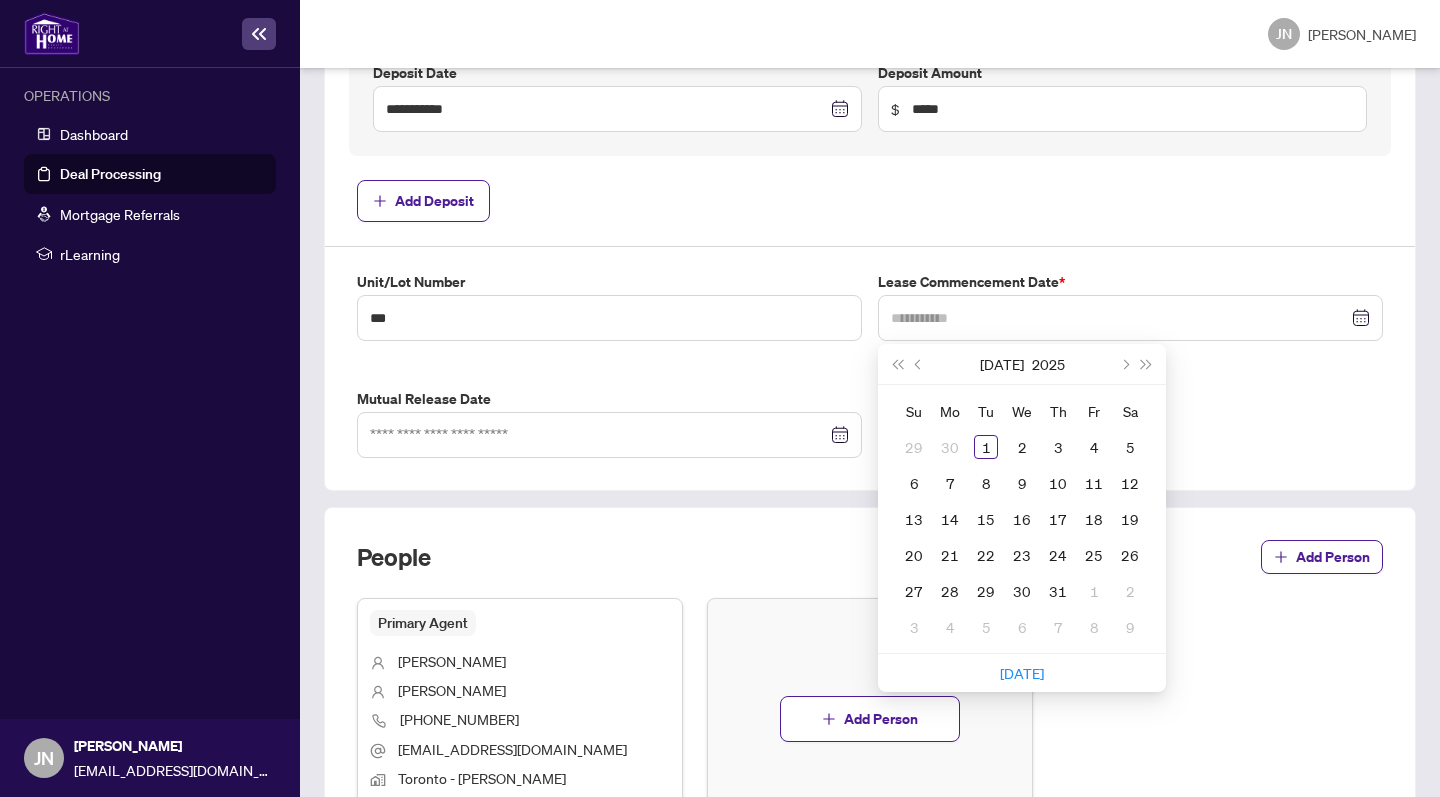 click on "1" at bounding box center (986, 447) 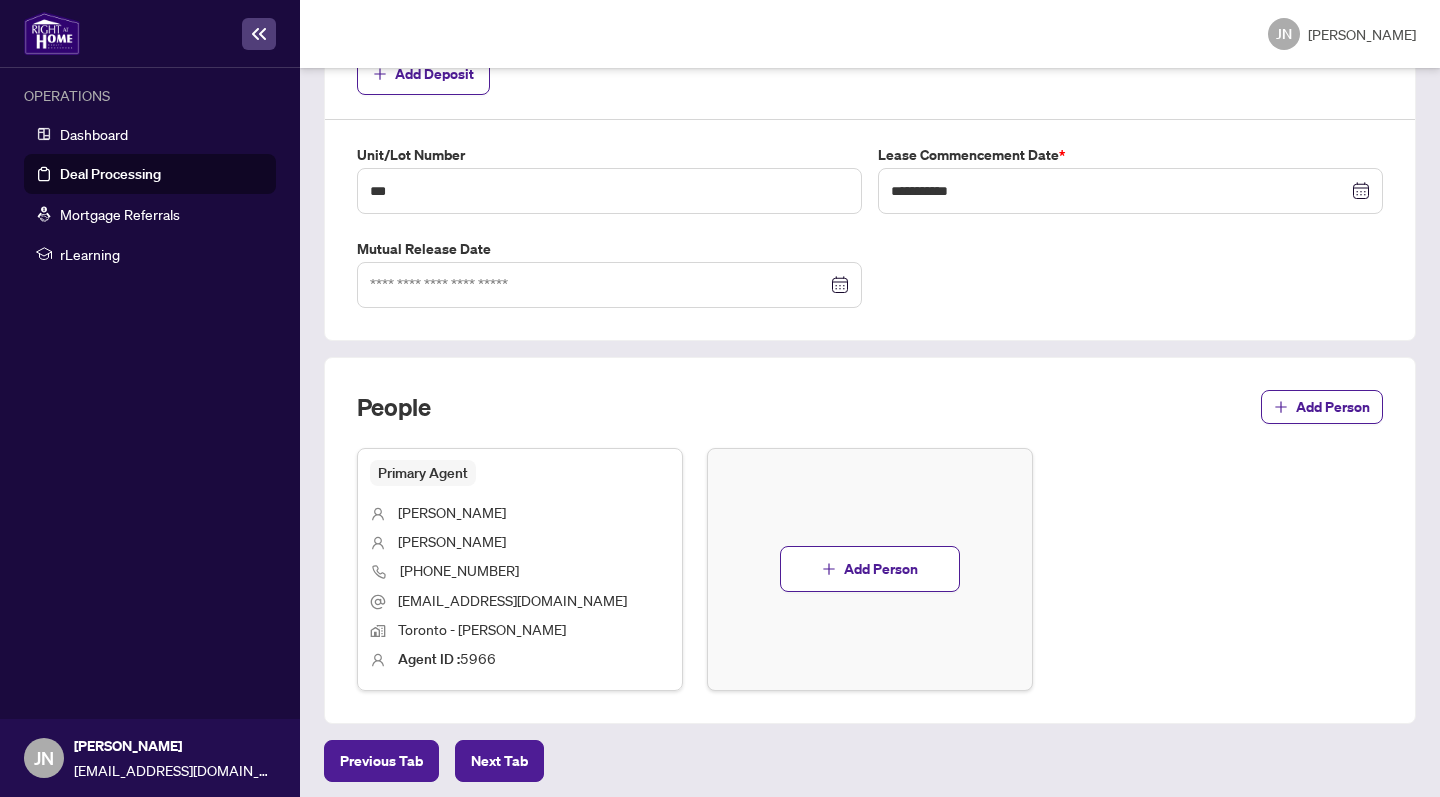 scroll, scrollTop: 1042, scrollLeft: 0, axis: vertical 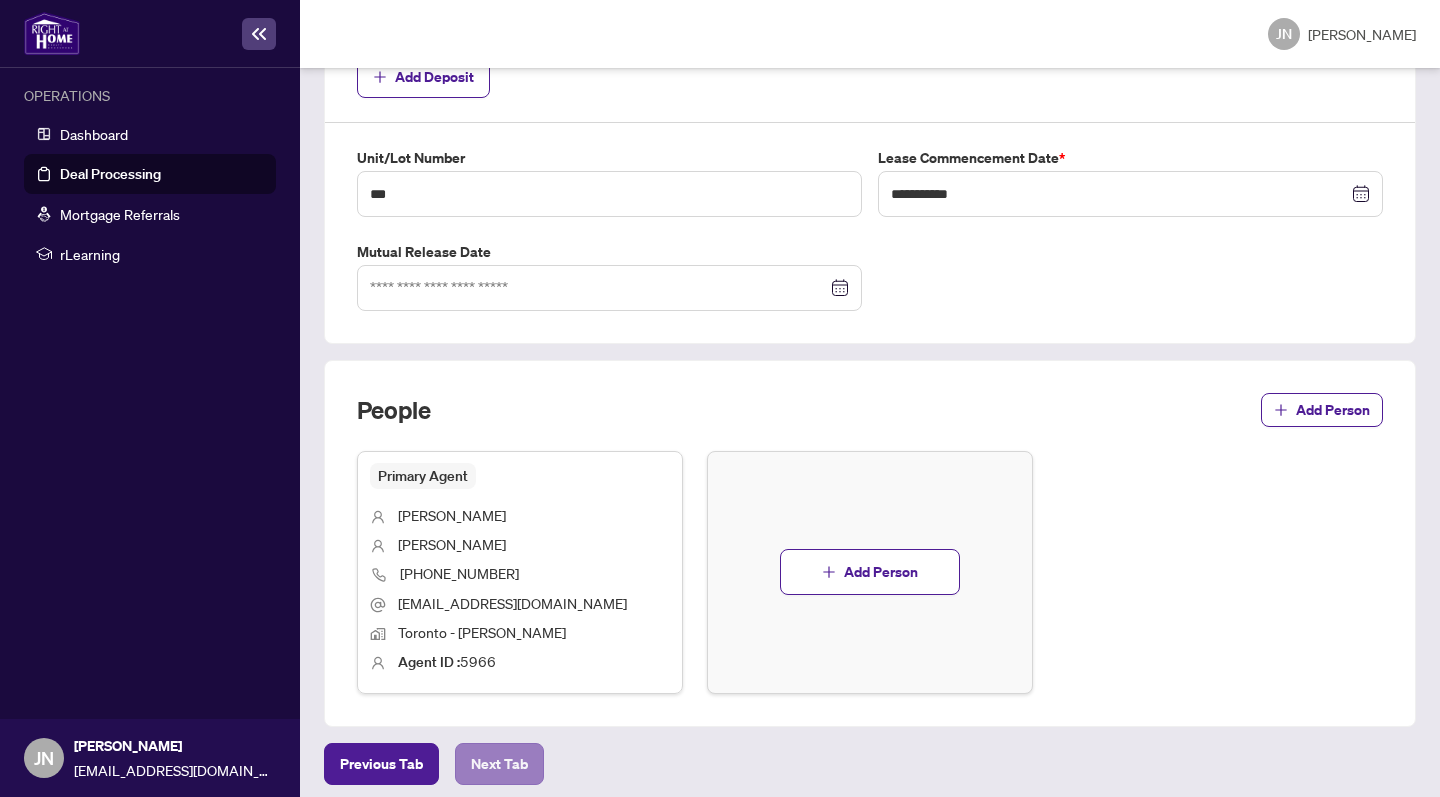 click on "Next Tab" at bounding box center [499, 764] 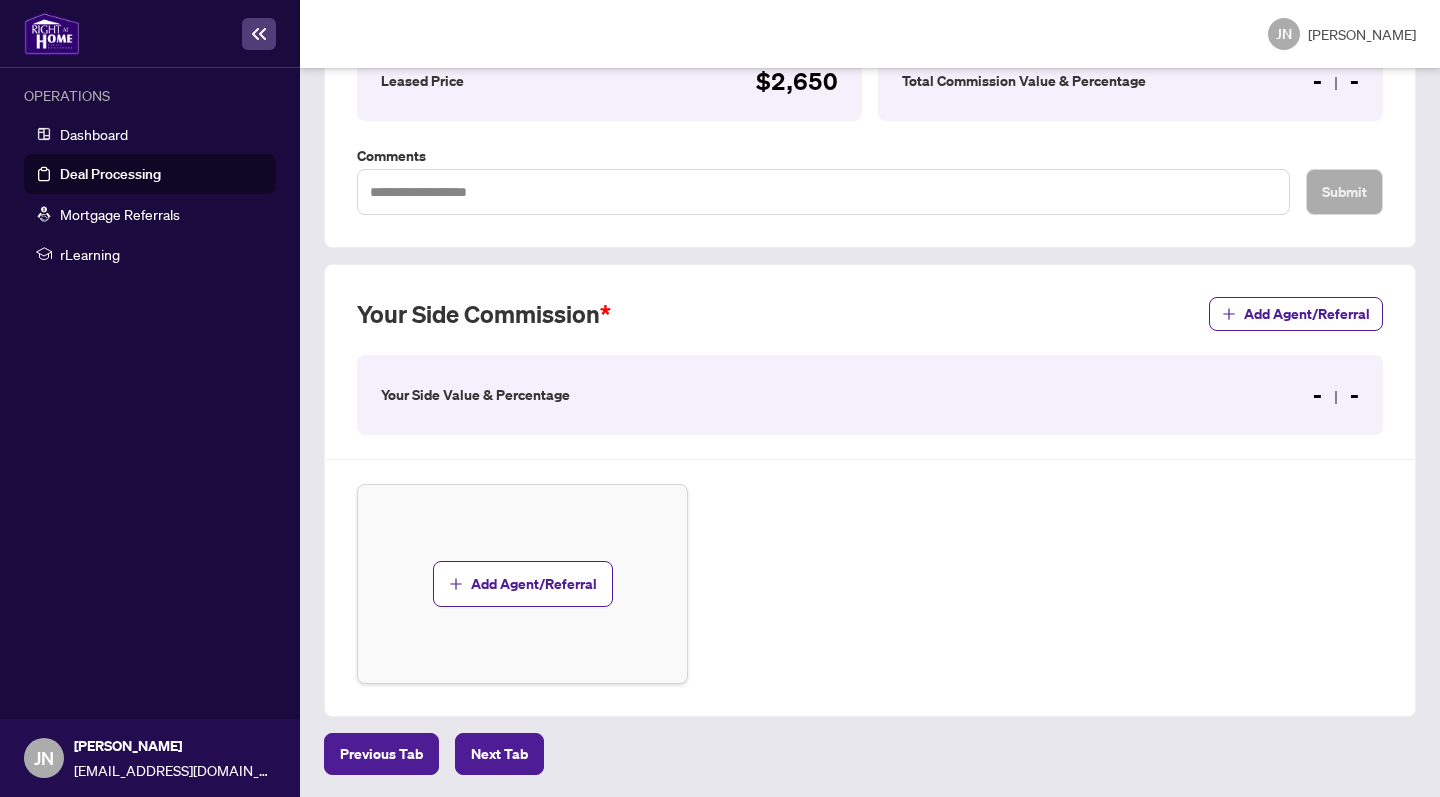 scroll, scrollTop: 462, scrollLeft: 0, axis: vertical 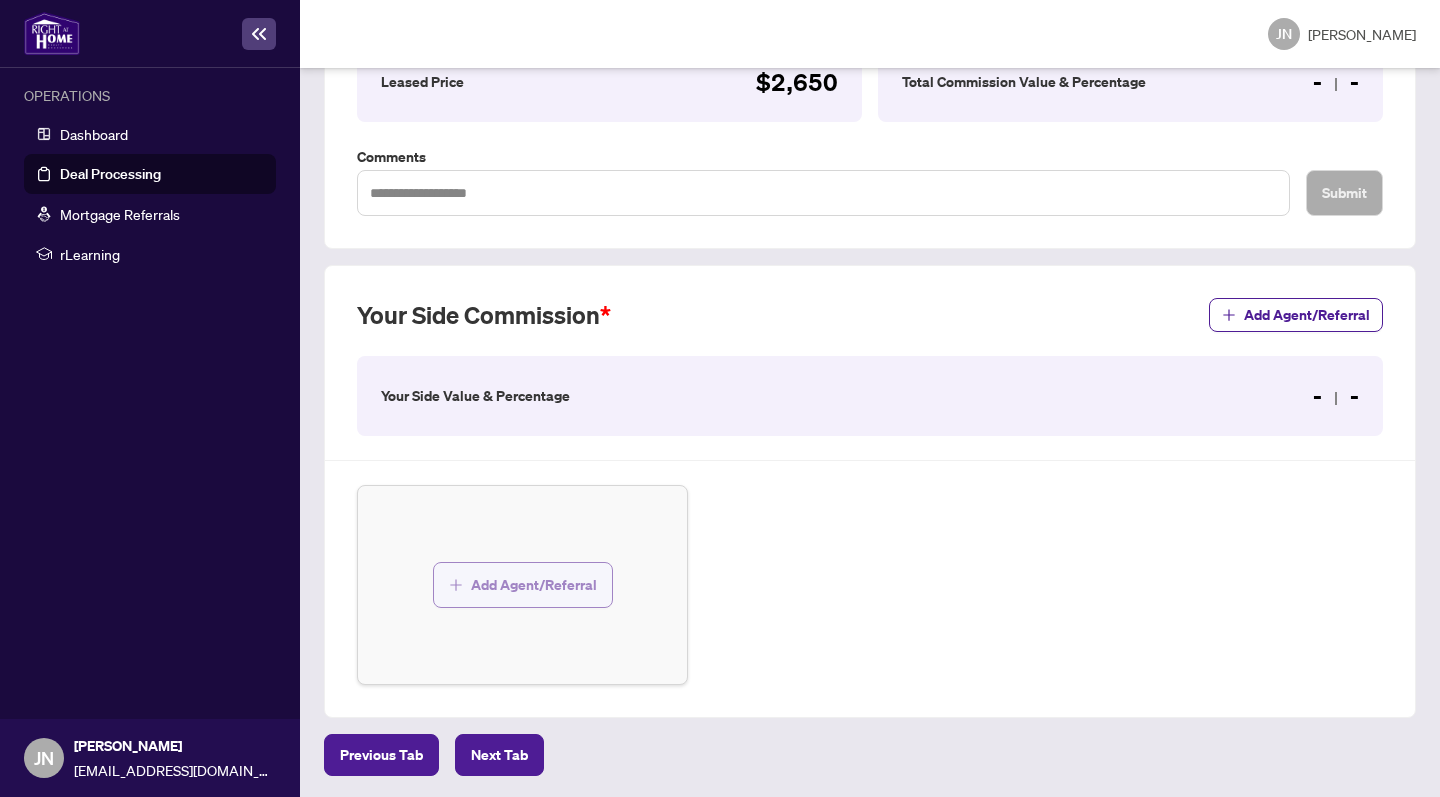 click on "Add Agent/Referral" at bounding box center [534, 585] 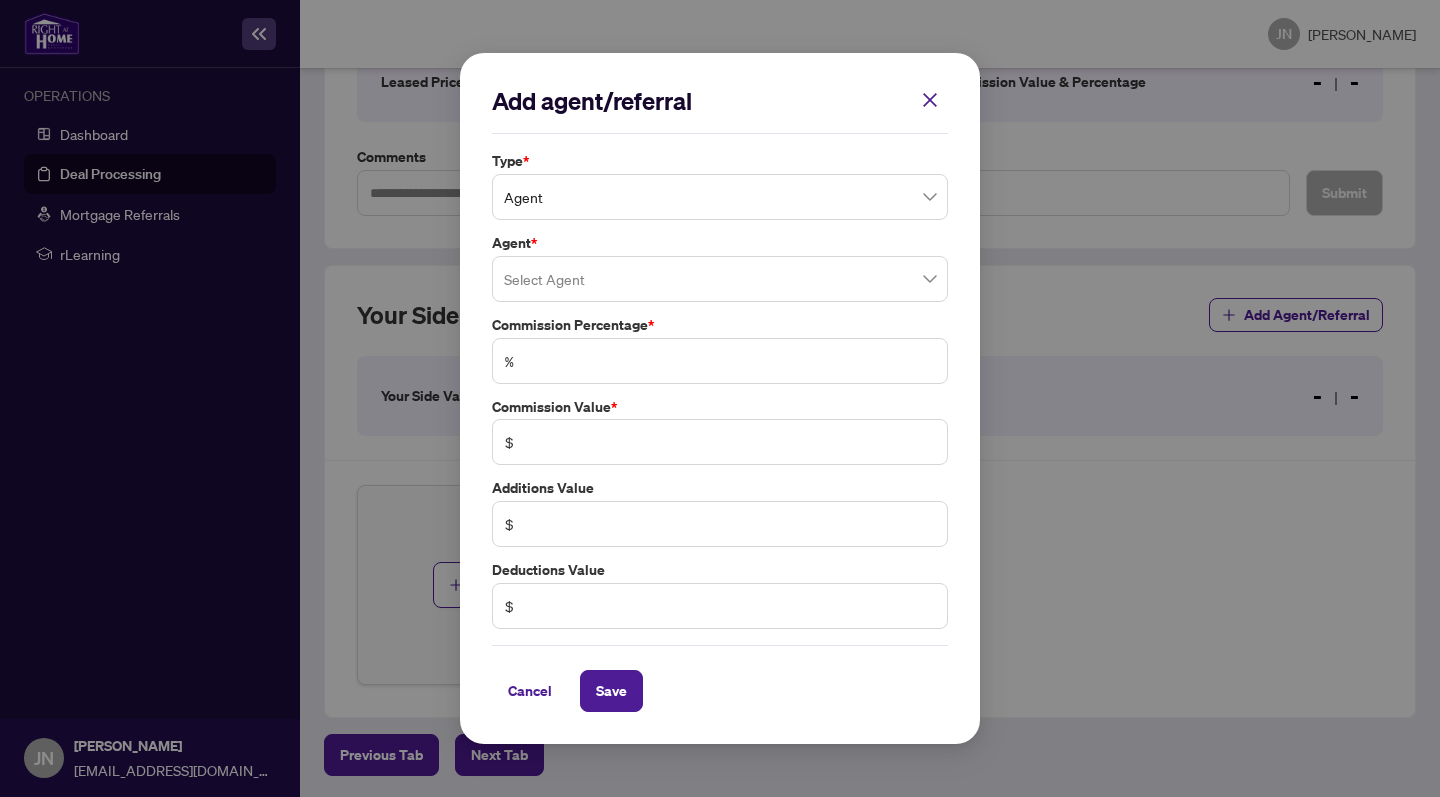 drag, startPoint x: 647, startPoint y: 312, endPoint x: 644, endPoint y: 289, distance: 23.194826 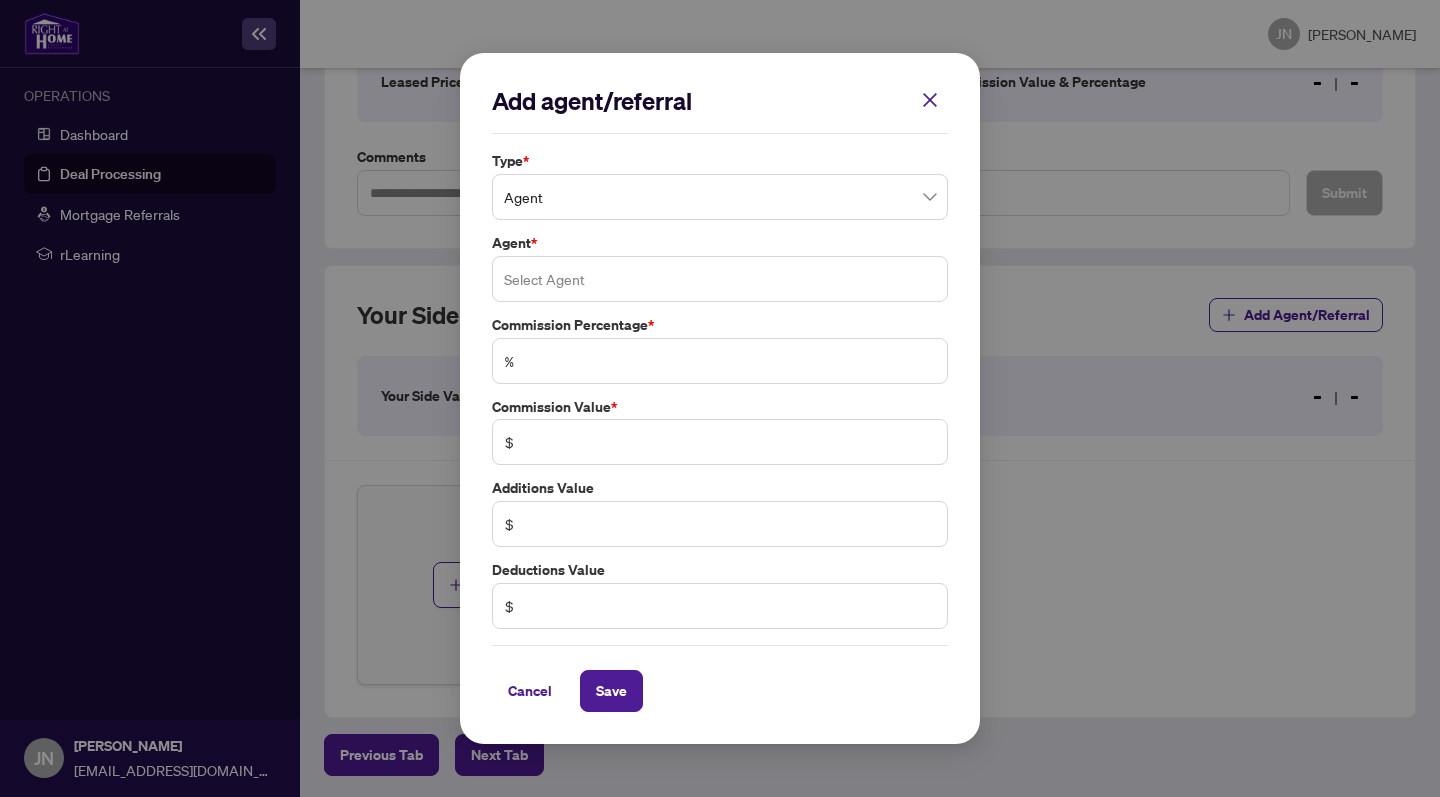 click at bounding box center (720, 279) 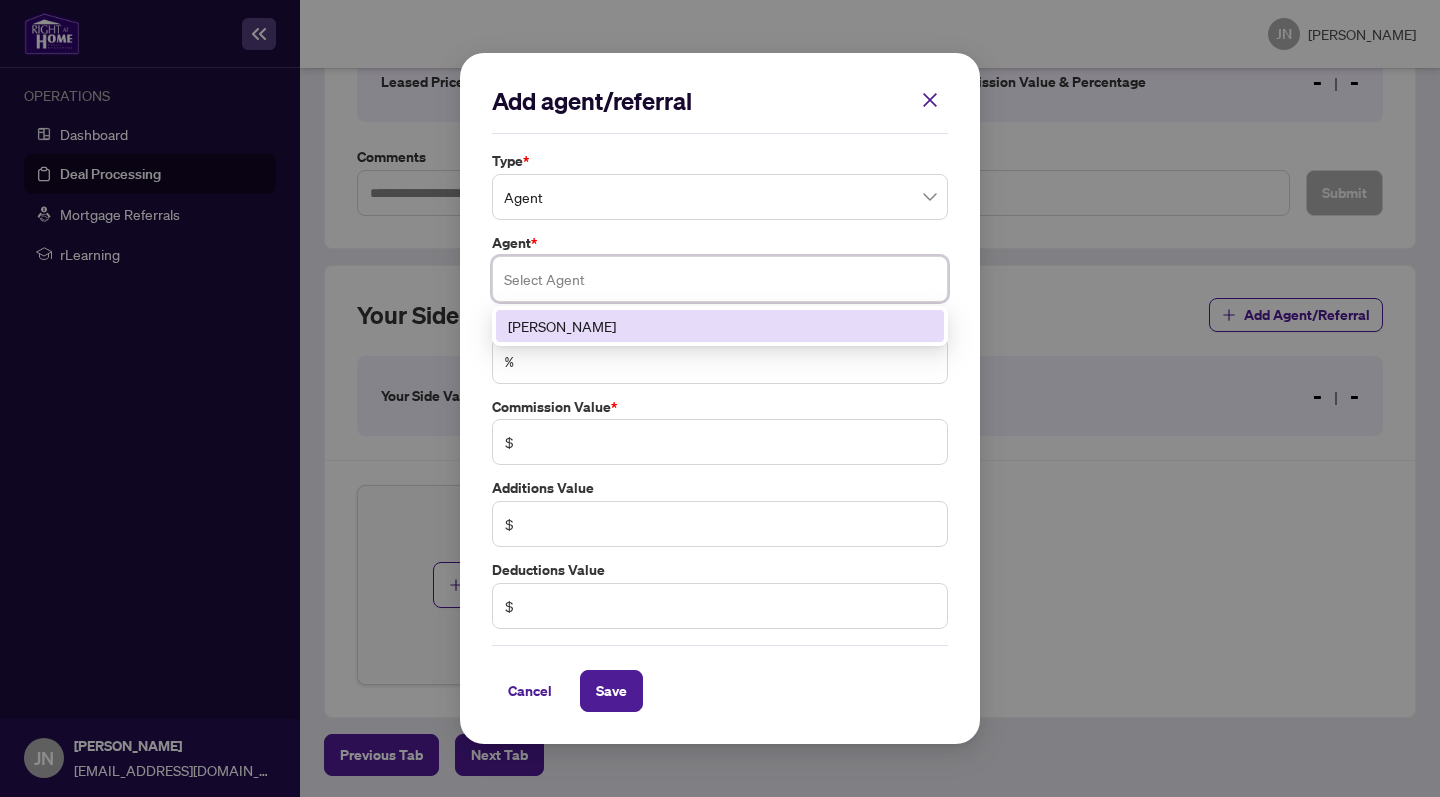 click on "[PERSON_NAME]" at bounding box center (720, 326) 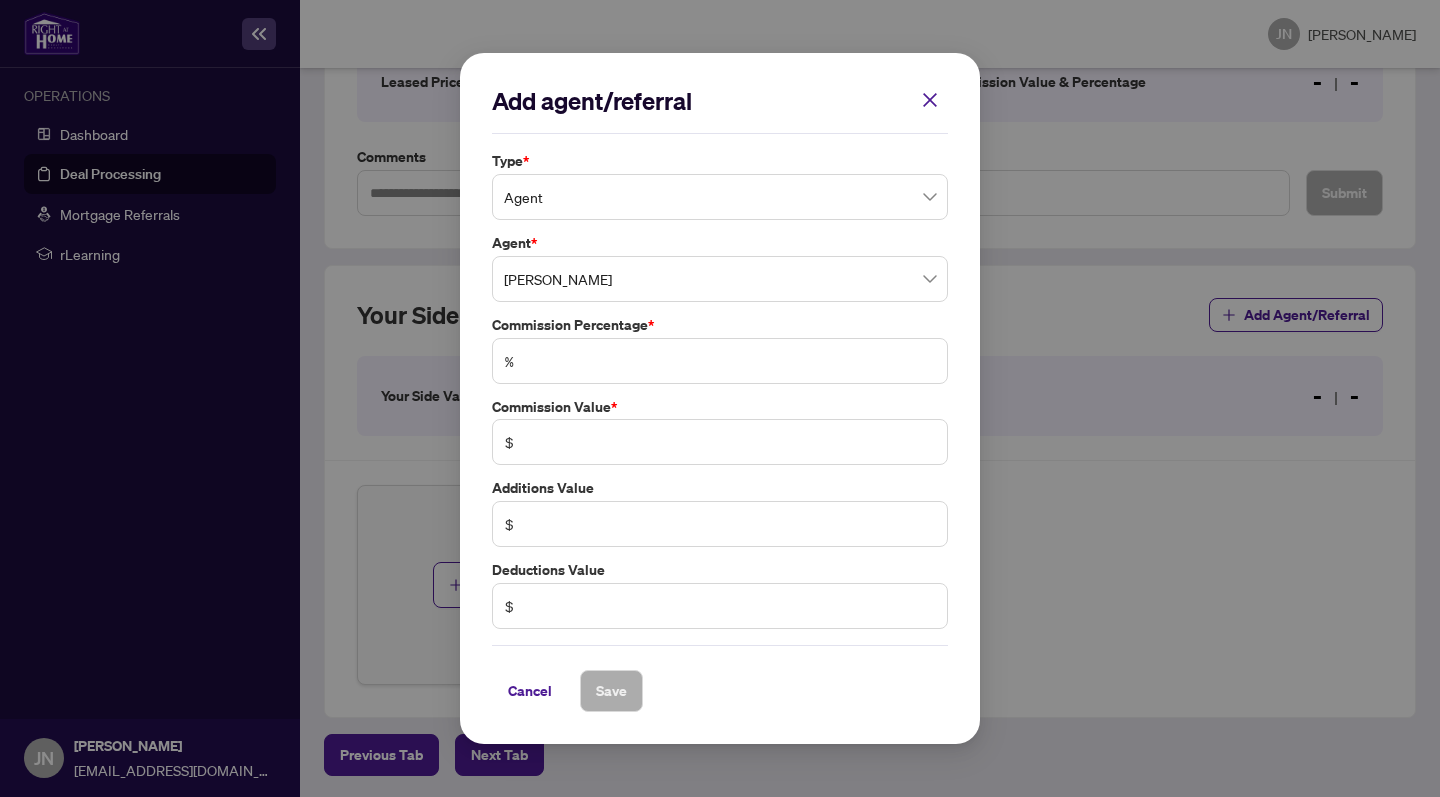 click on "%" at bounding box center (720, 361) 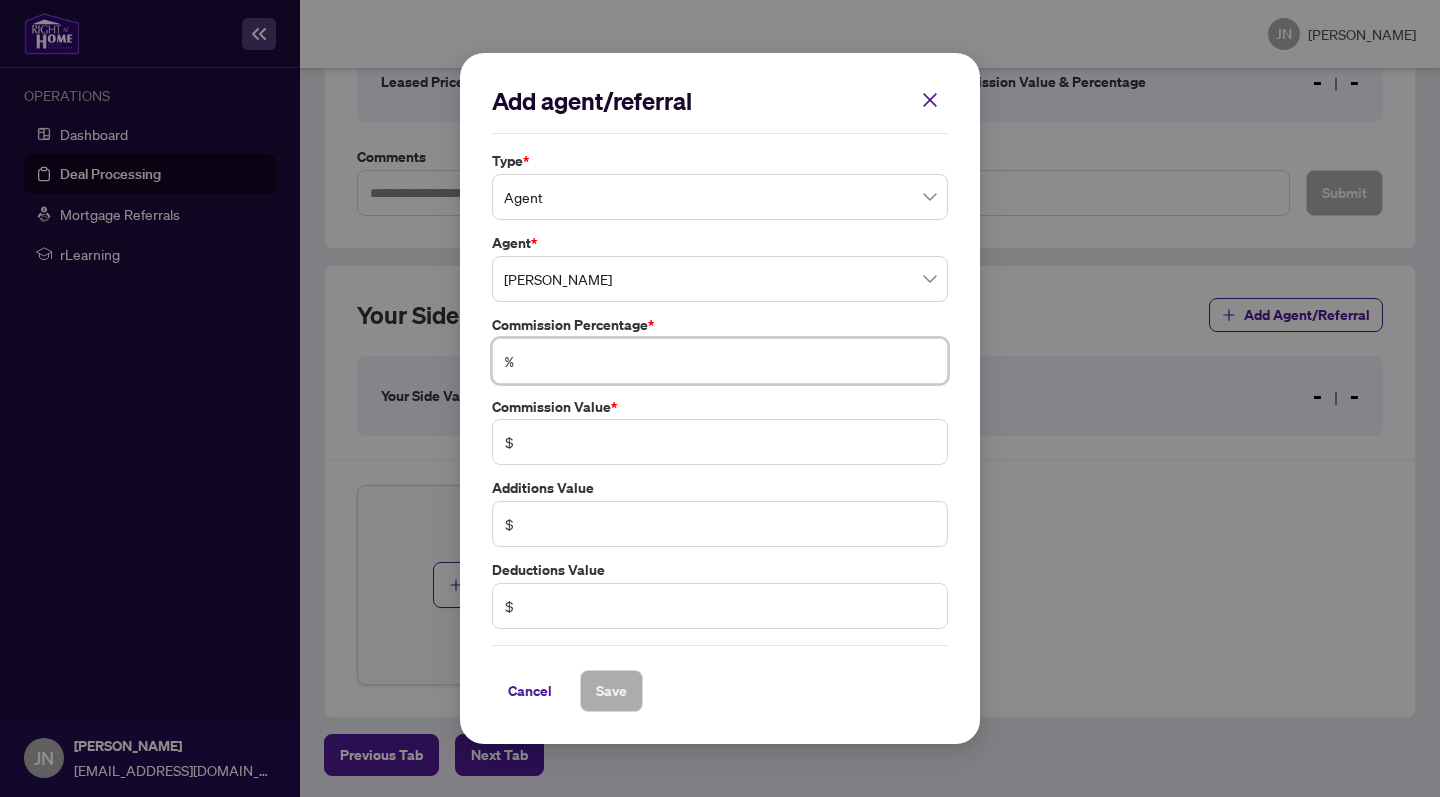 type on "*" 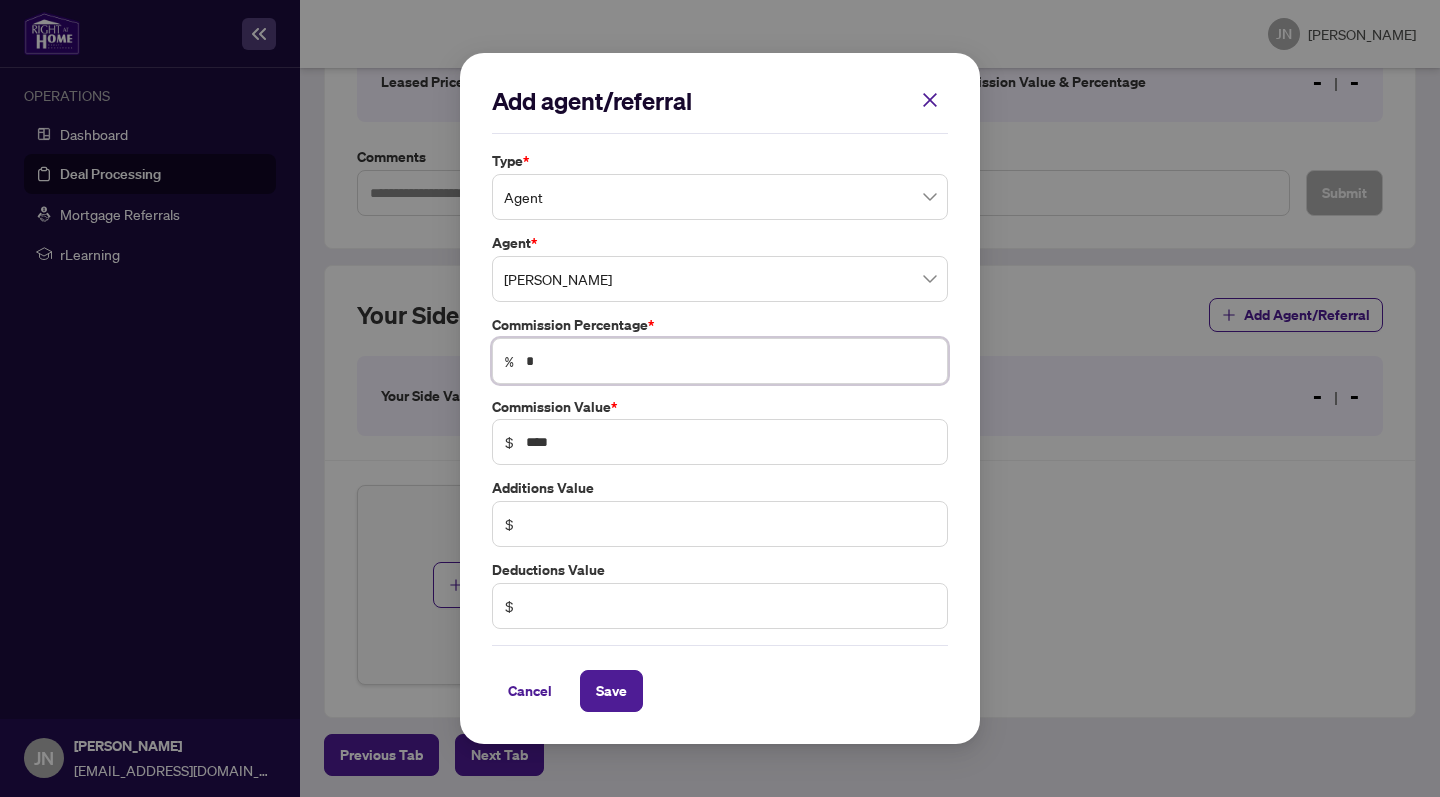 type on "**" 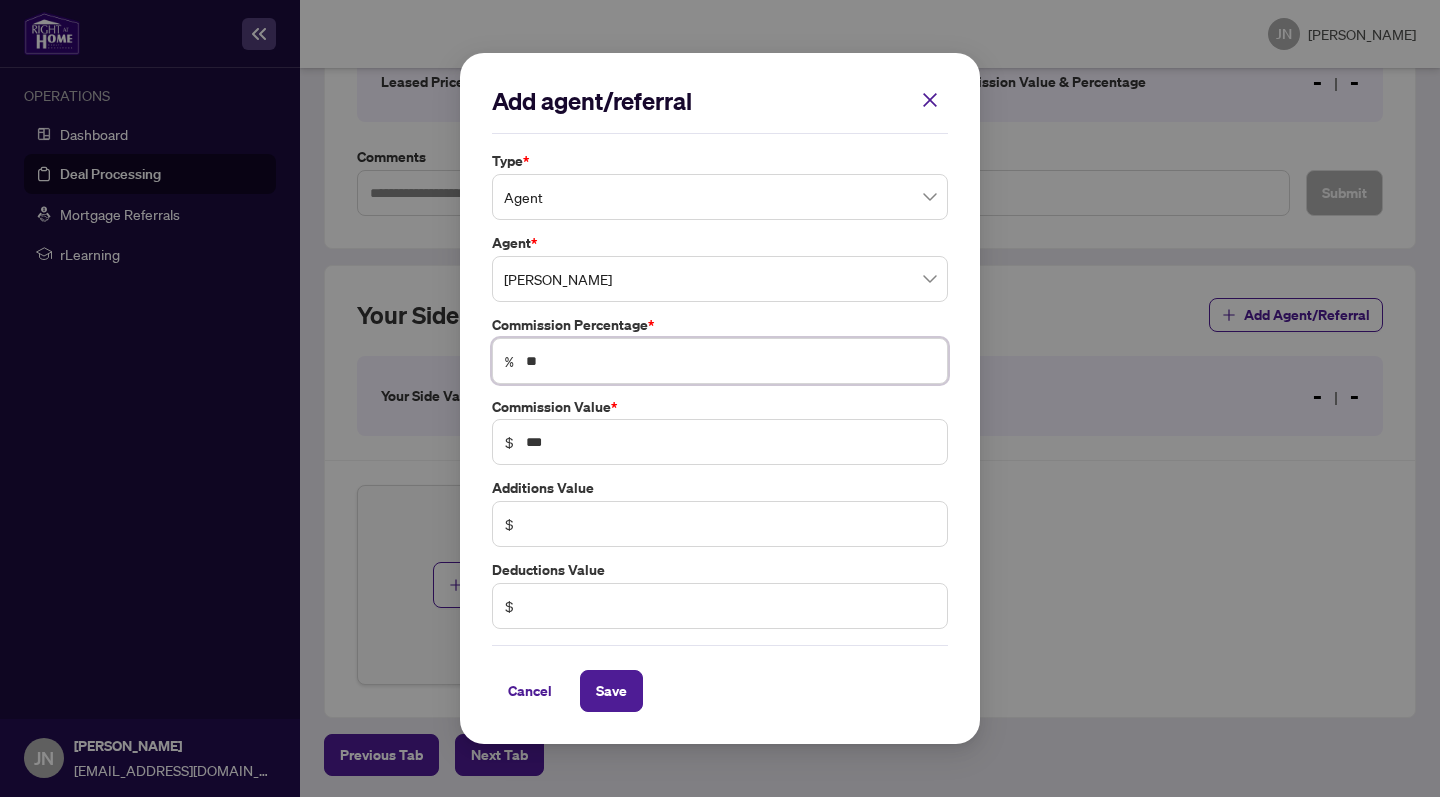 type on "***" 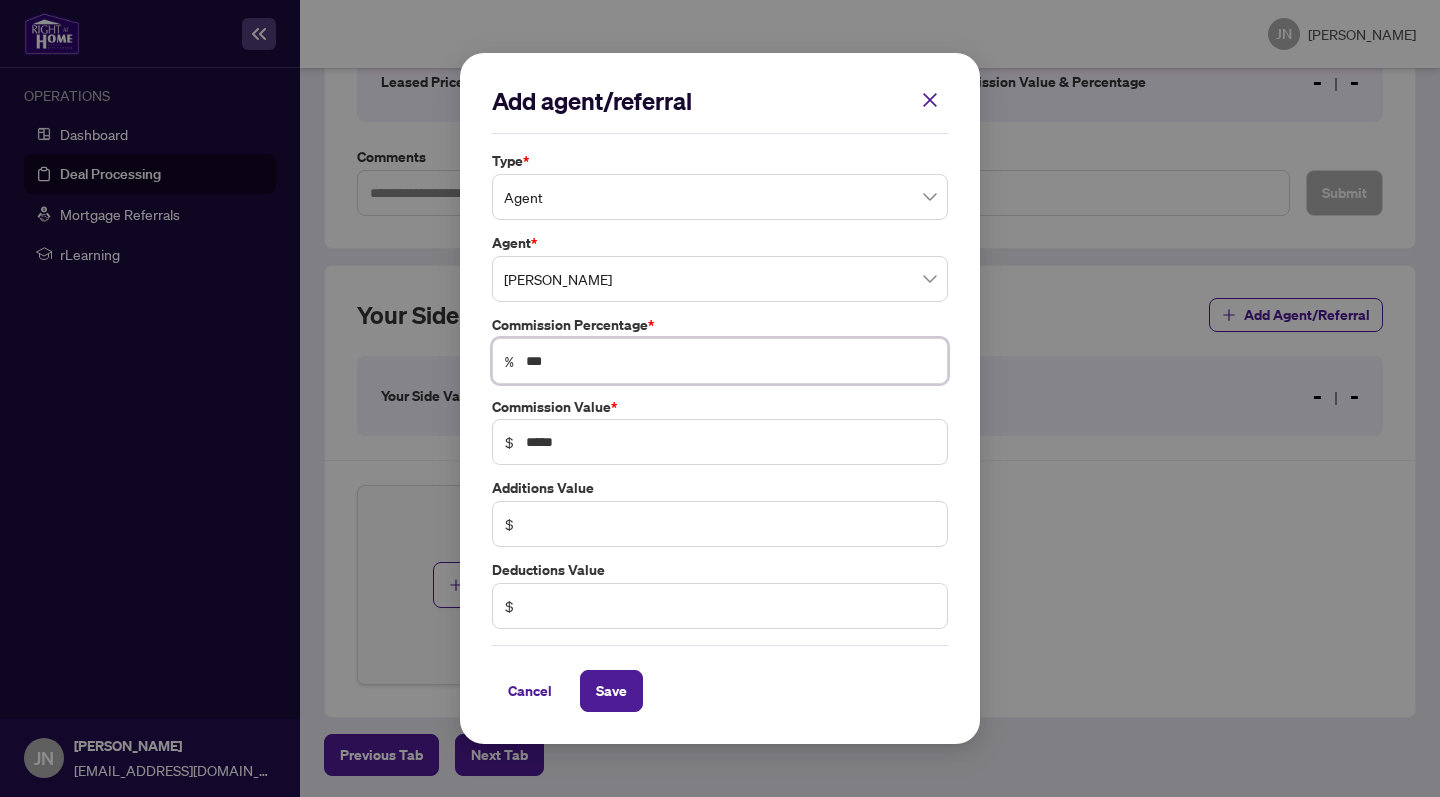 type on "**" 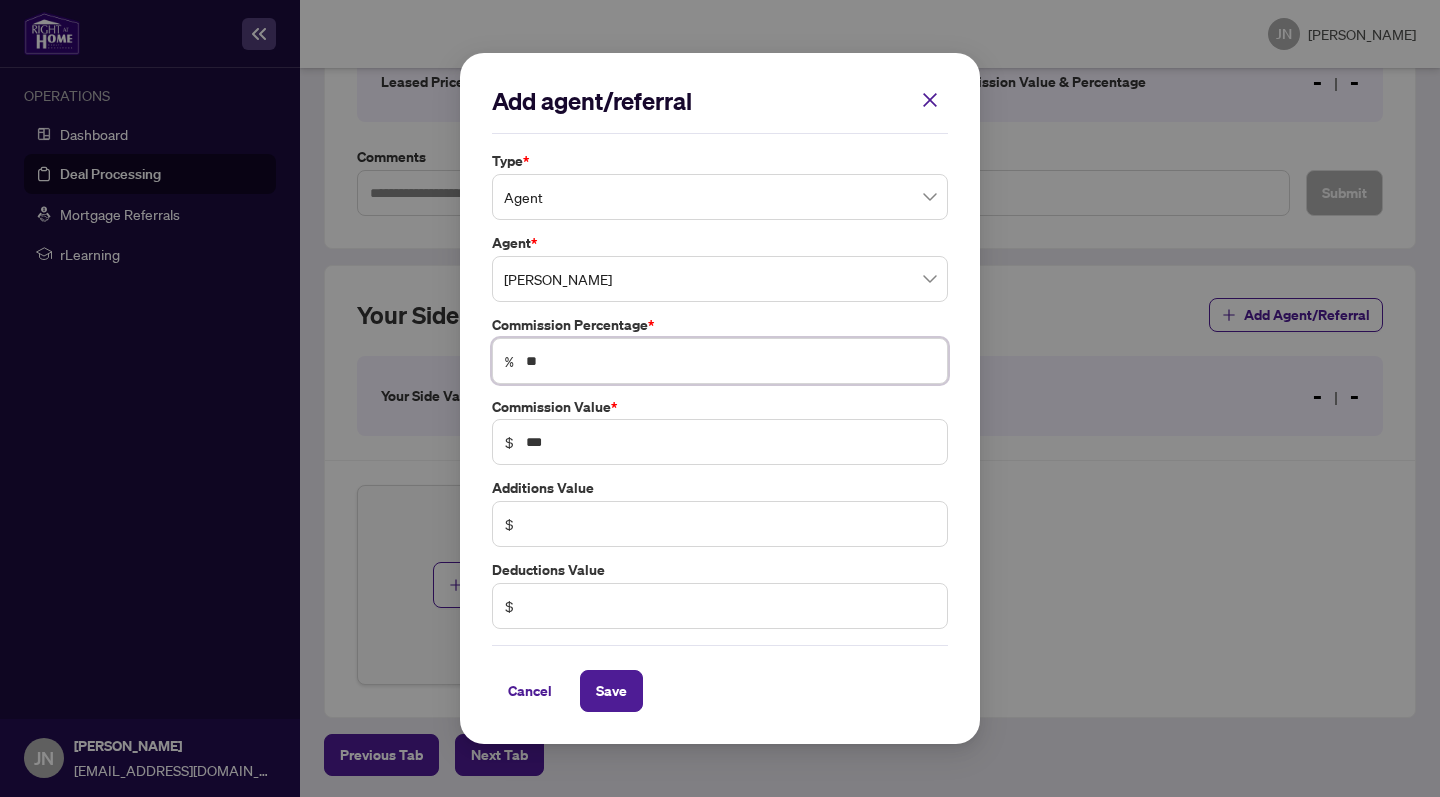 type on "*" 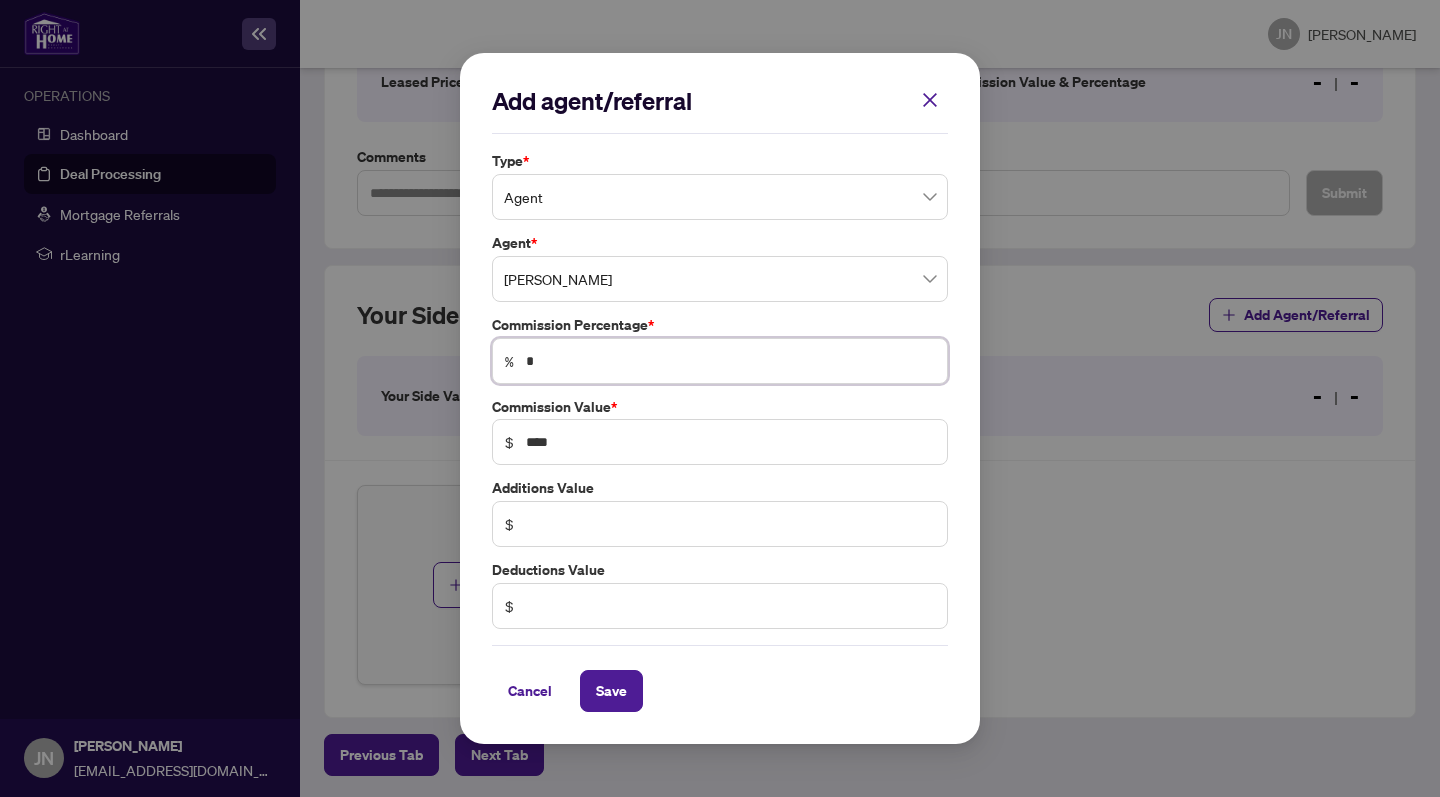 type 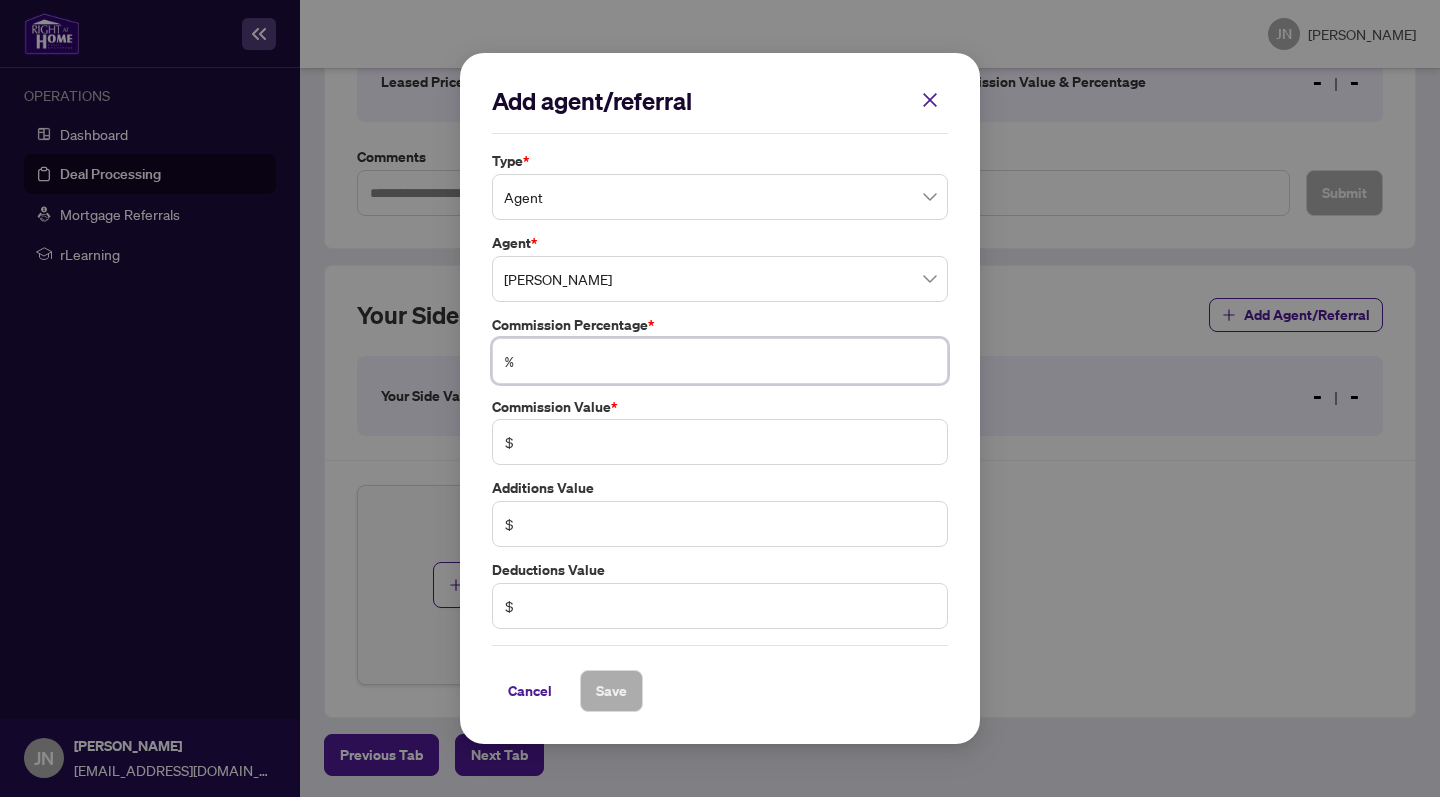 type on "*" 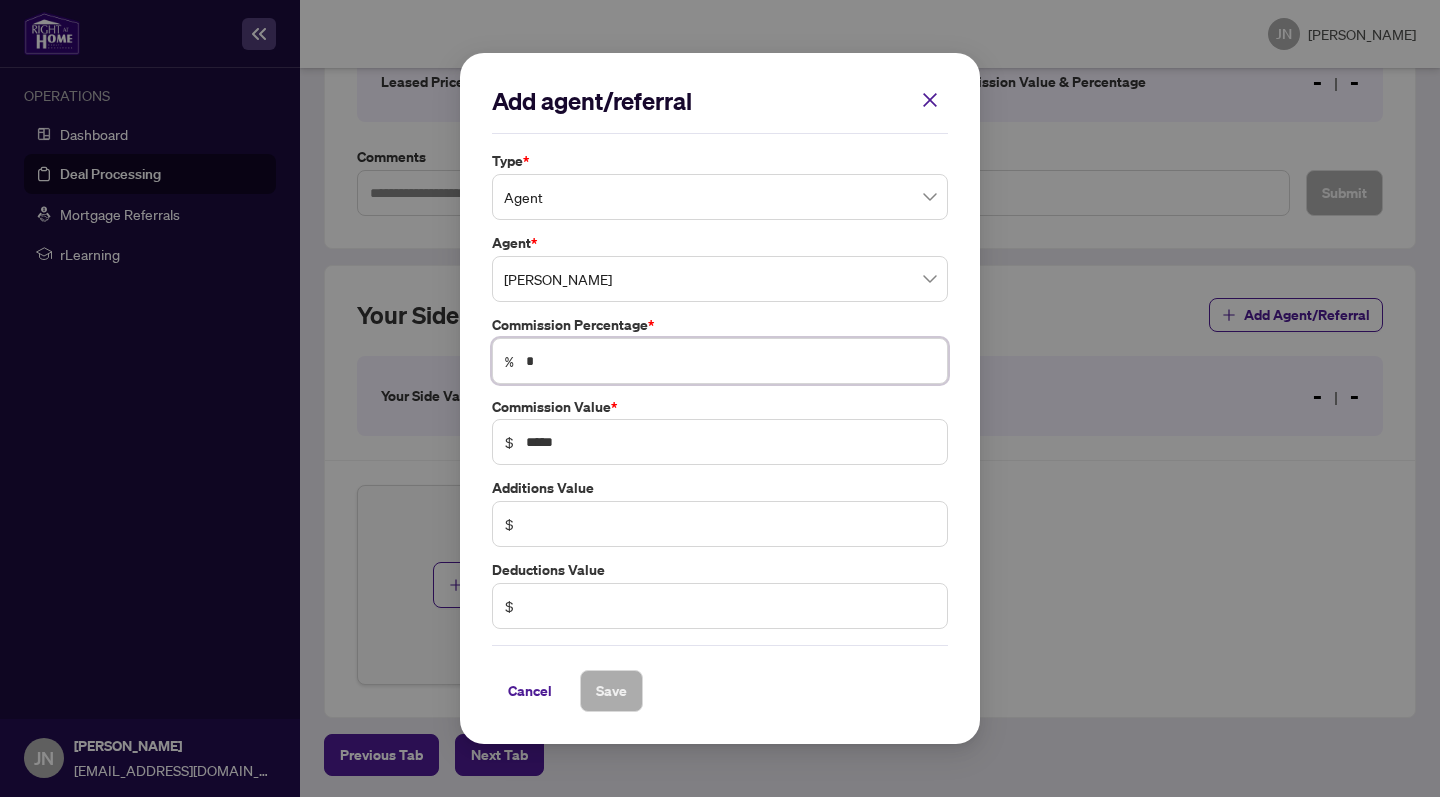 type on "**" 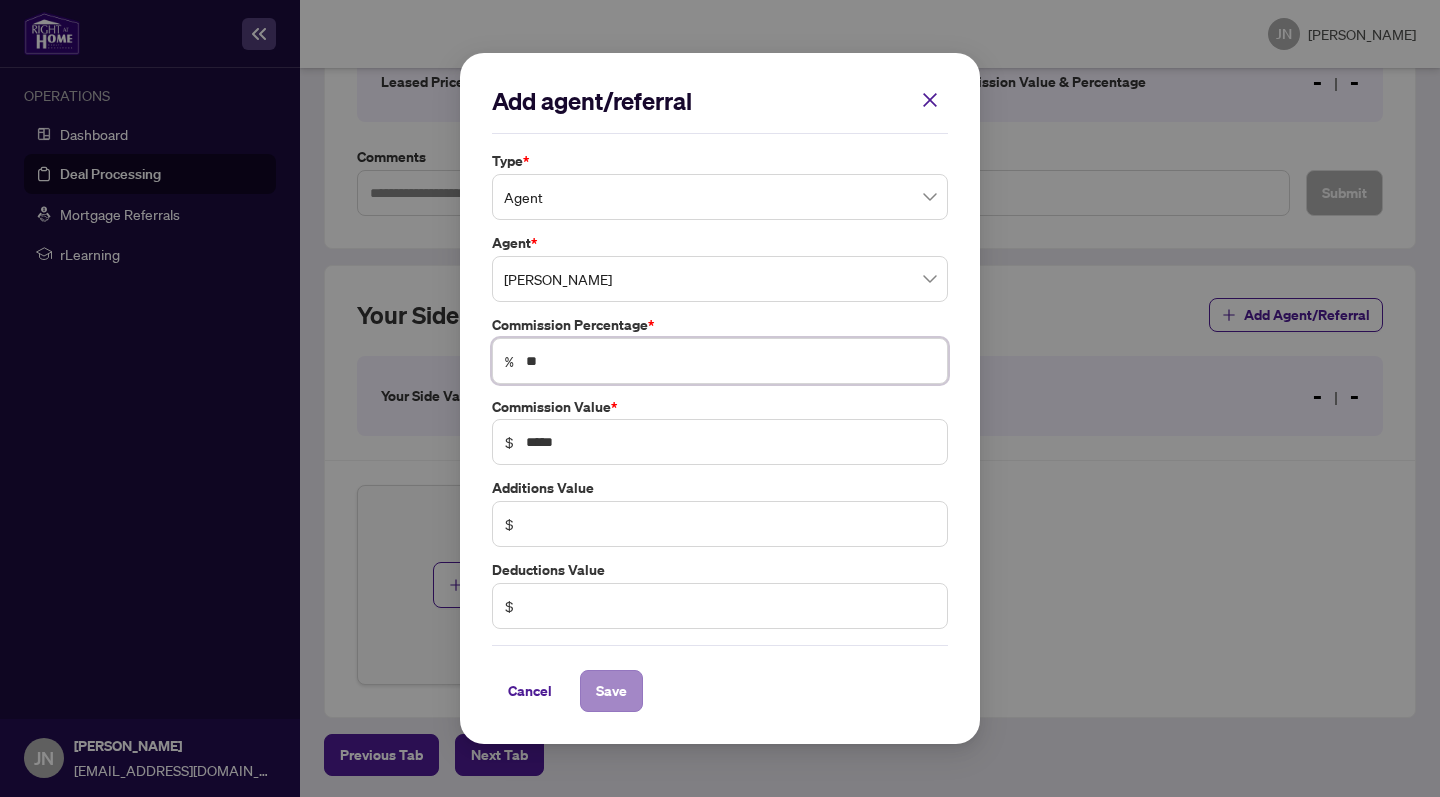 type on "**" 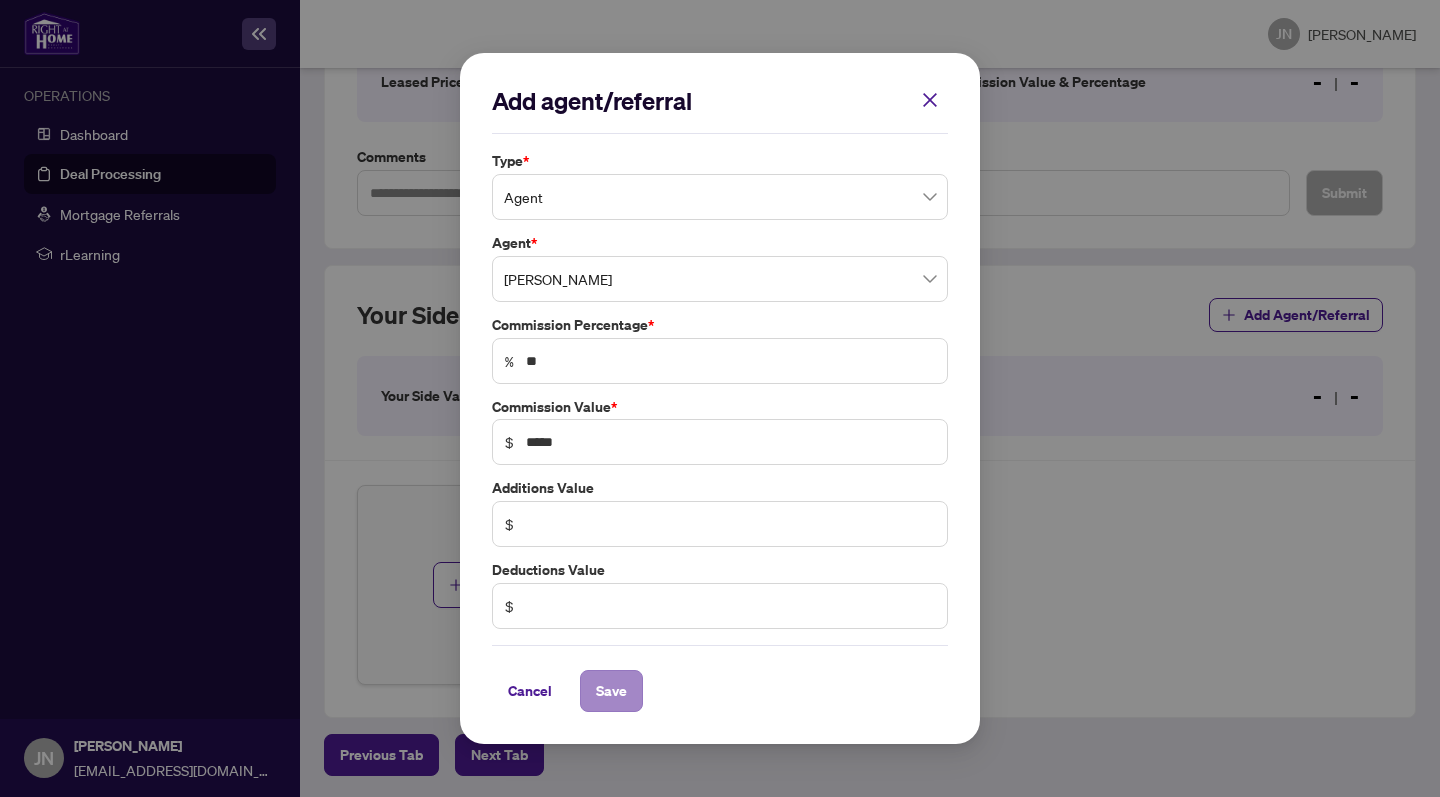 click on "Save" at bounding box center [611, 691] 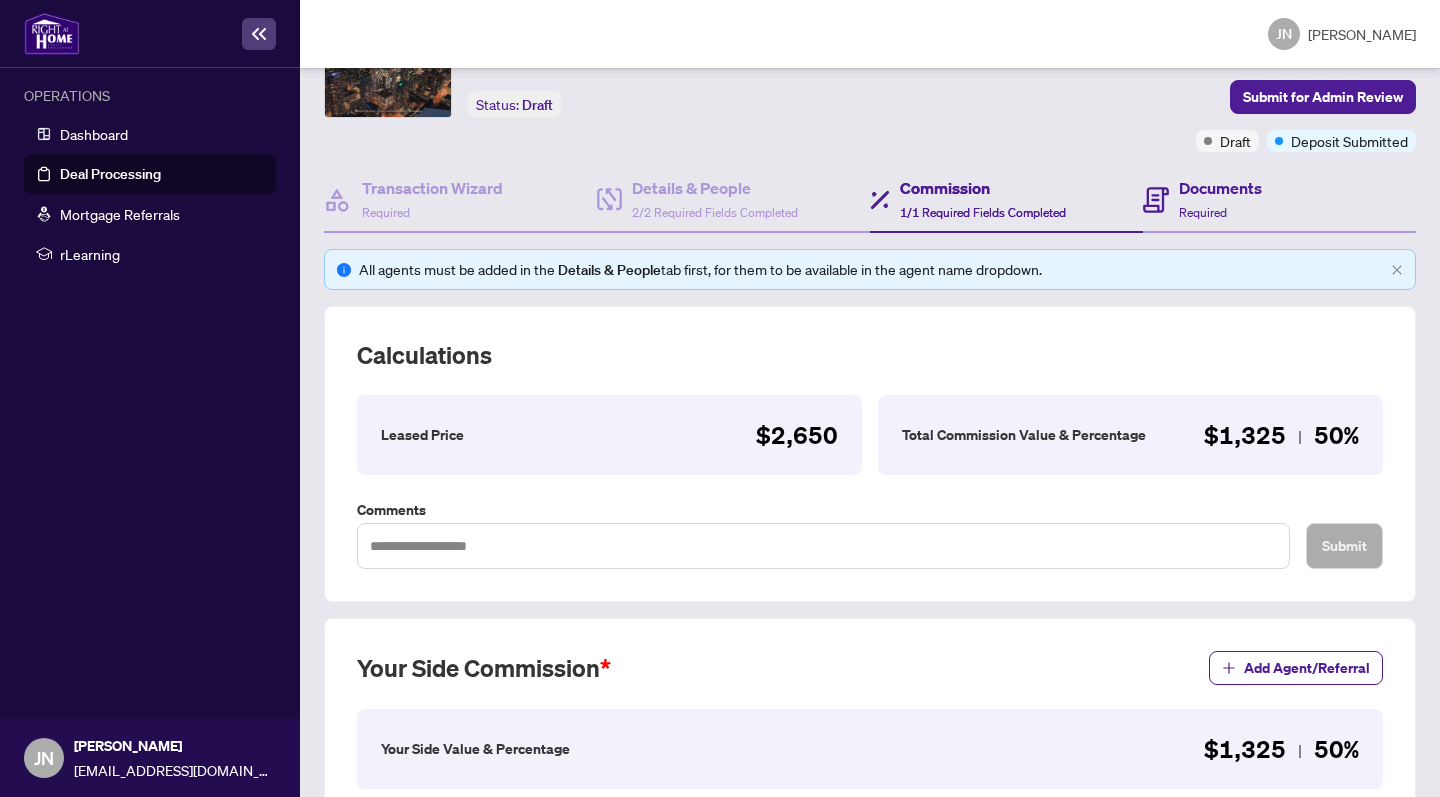 scroll, scrollTop: 106, scrollLeft: 0, axis: vertical 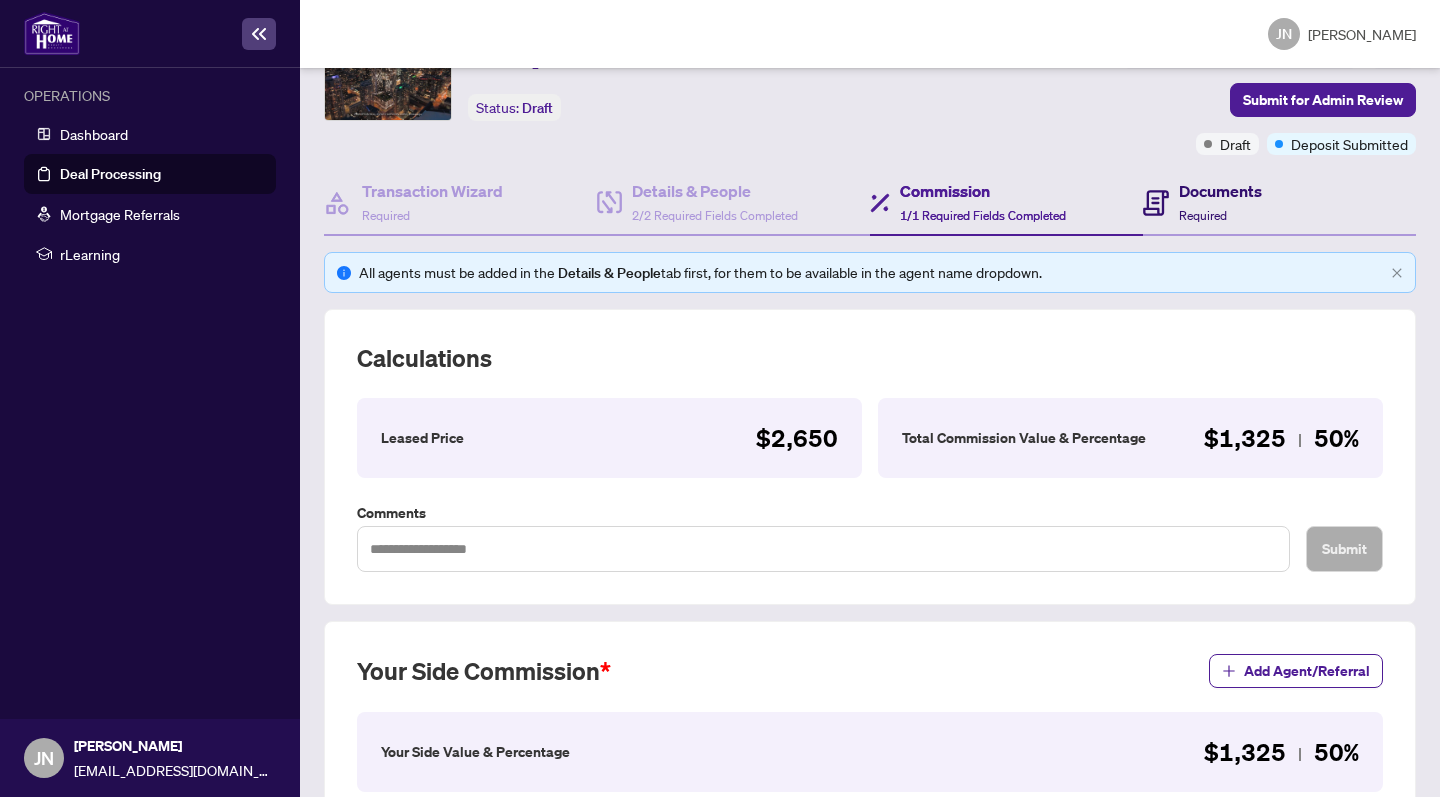 click on "Documents Required" at bounding box center (1220, 202) 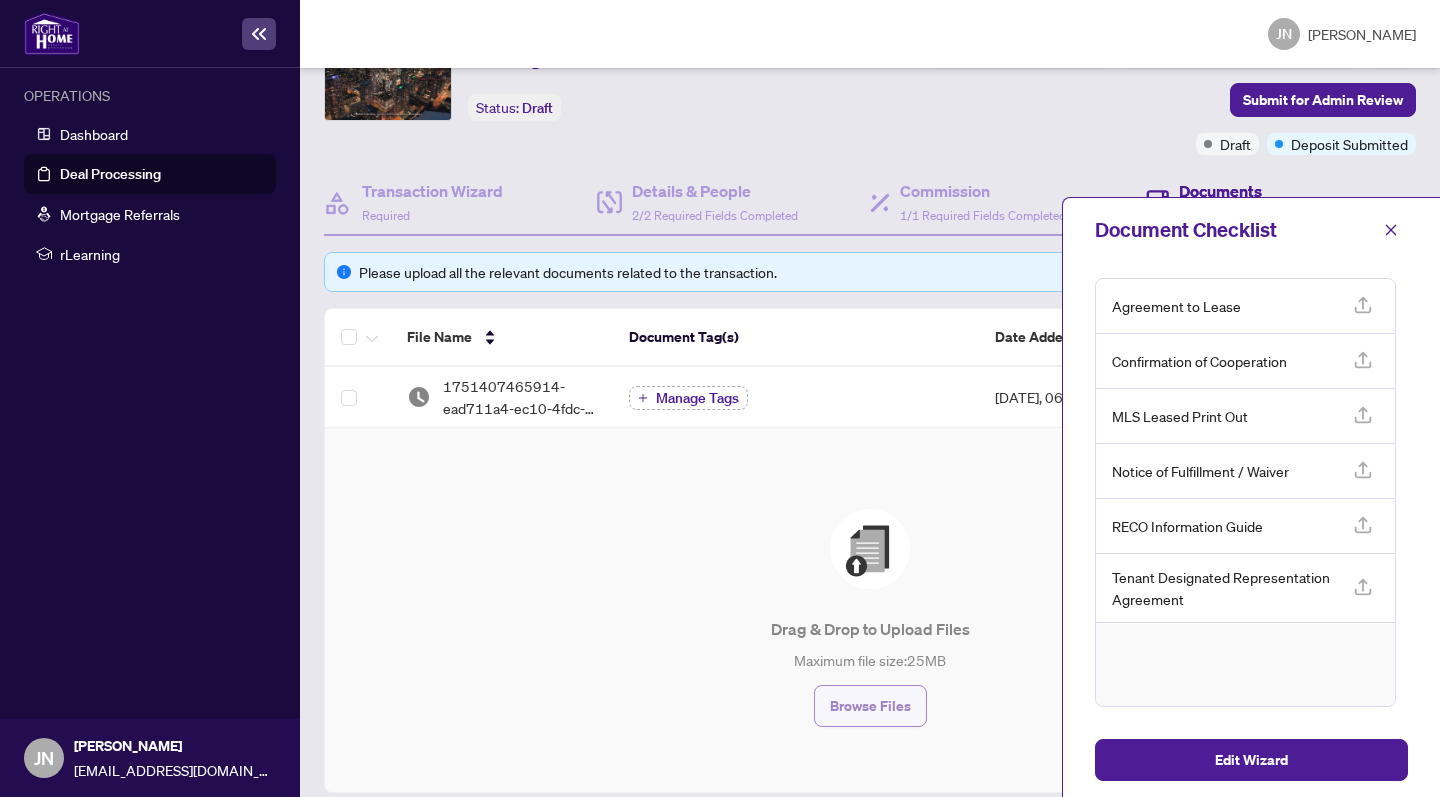 click on "Browse Files" at bounding box center [870, 706] 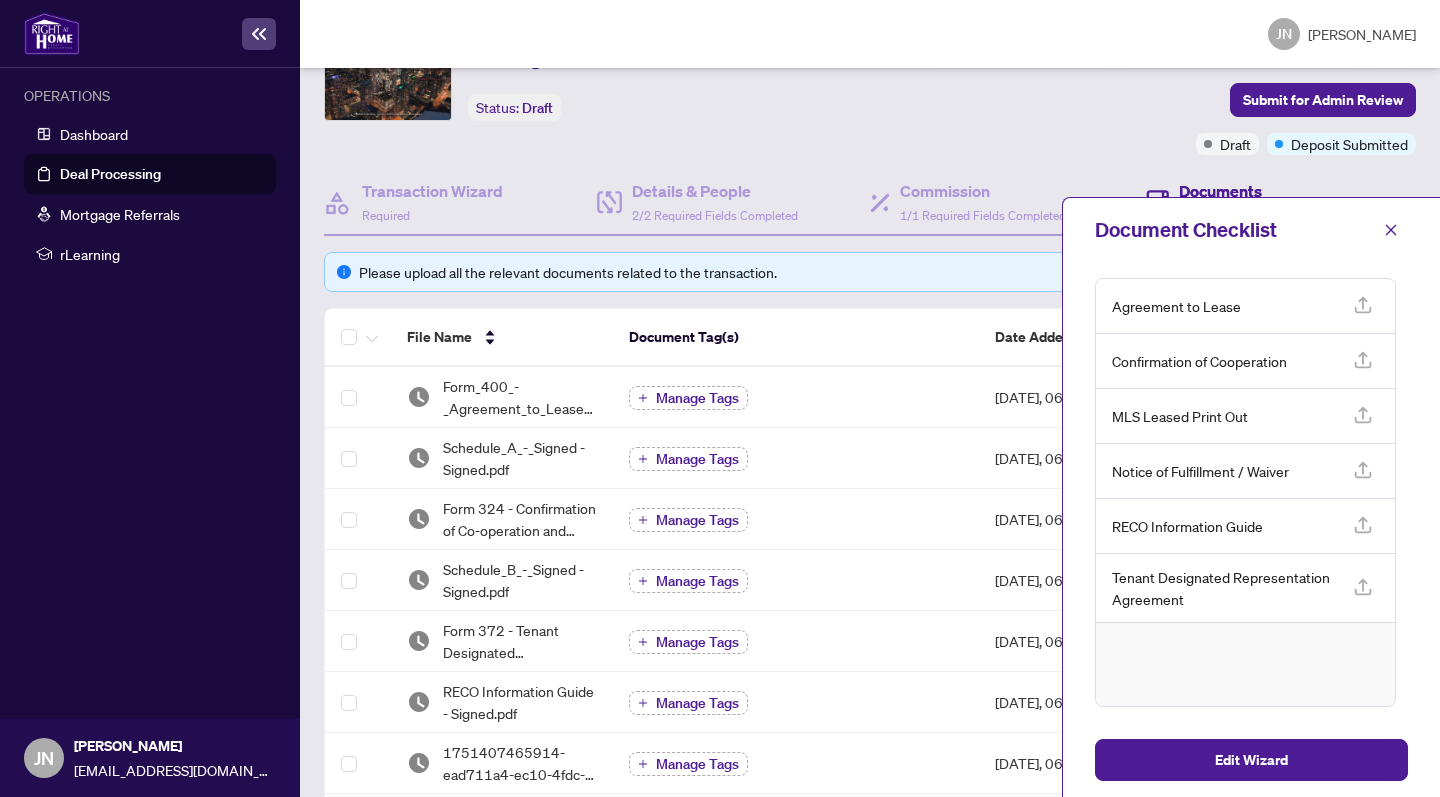 click on "Ticket #:  41846 [STREET_ADDRESS] Status:   Draft Submit for Admin Review" at bounding box center [621, 90] 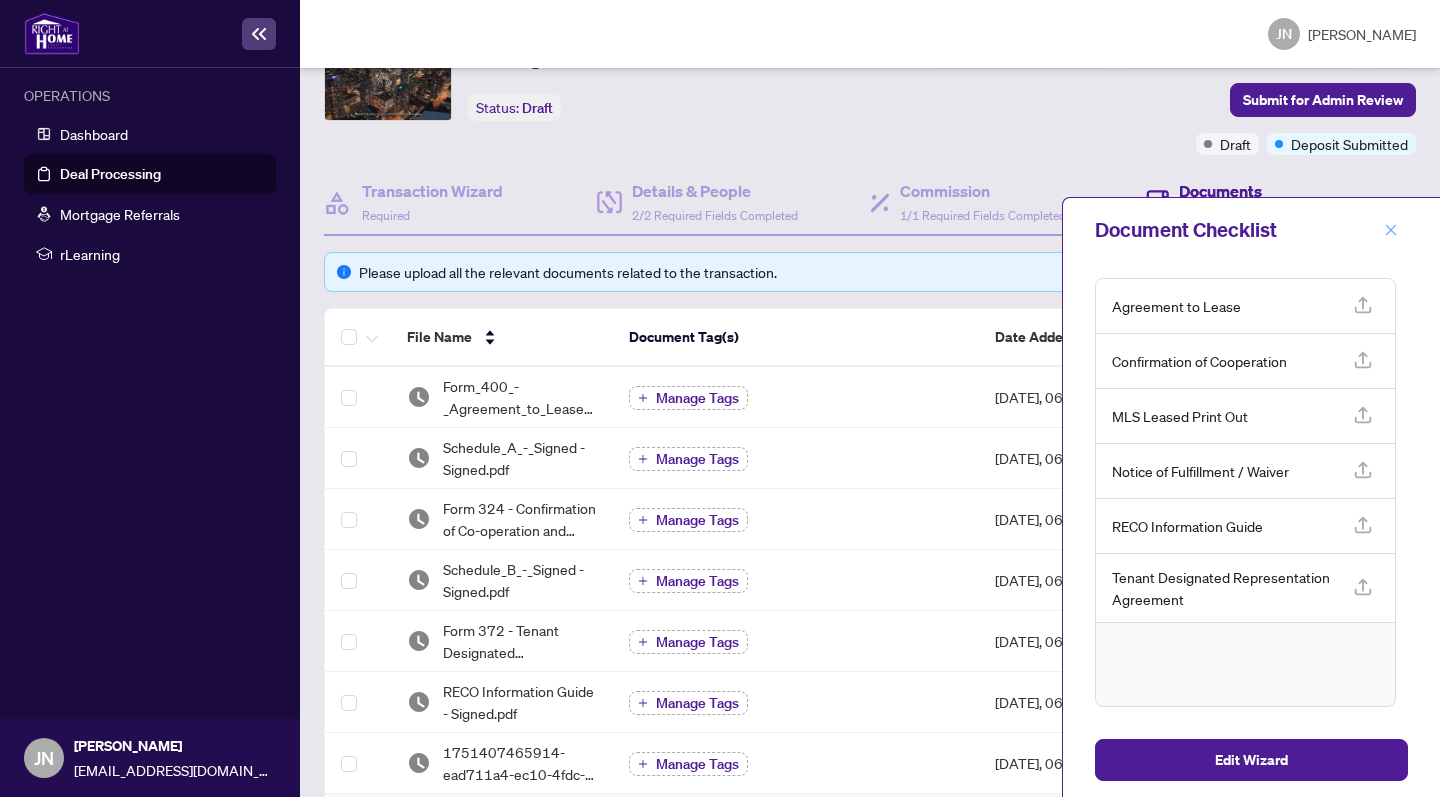 click at bounding box center (1391, 230) 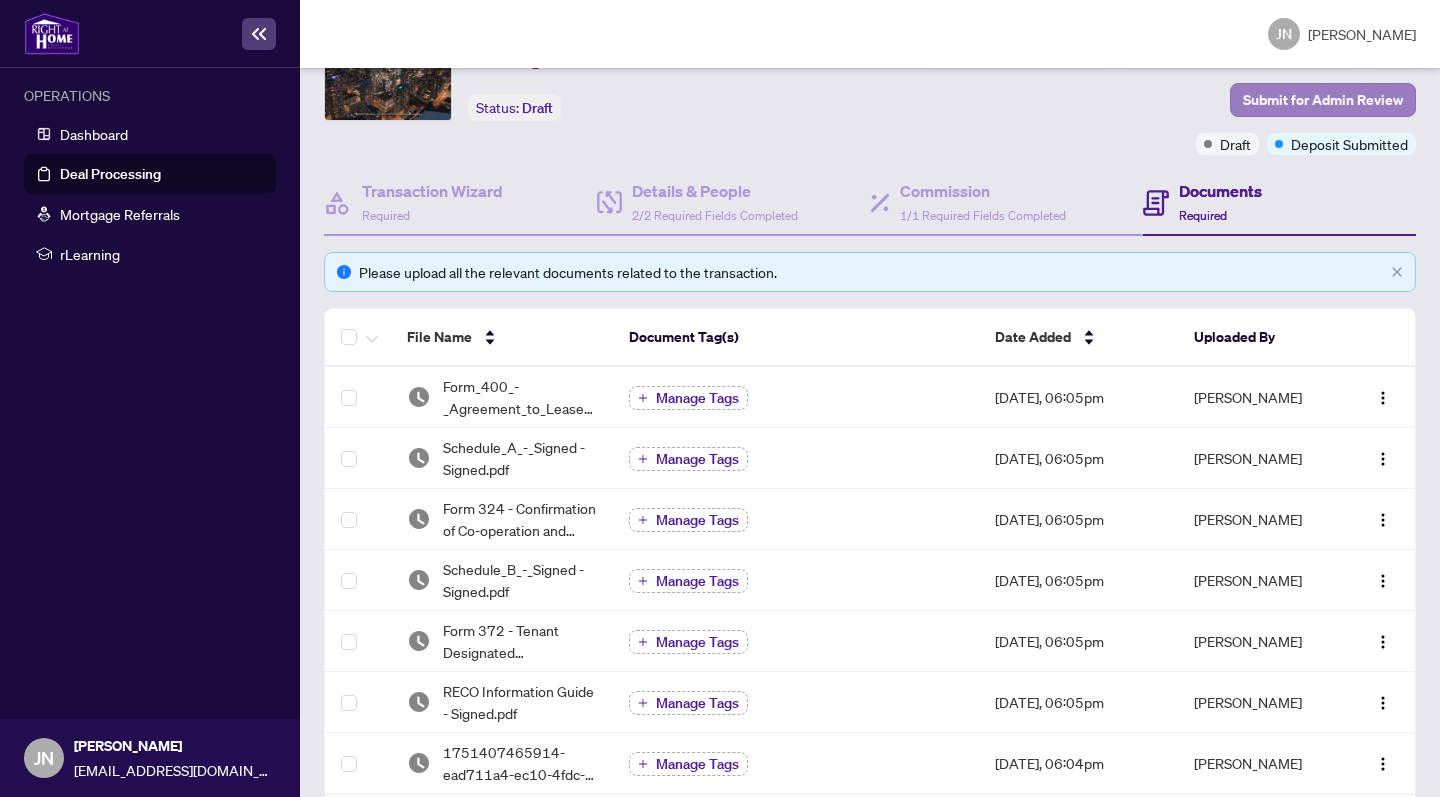 click on "Submit for Admin Review" at bounding box center [1323, 100] 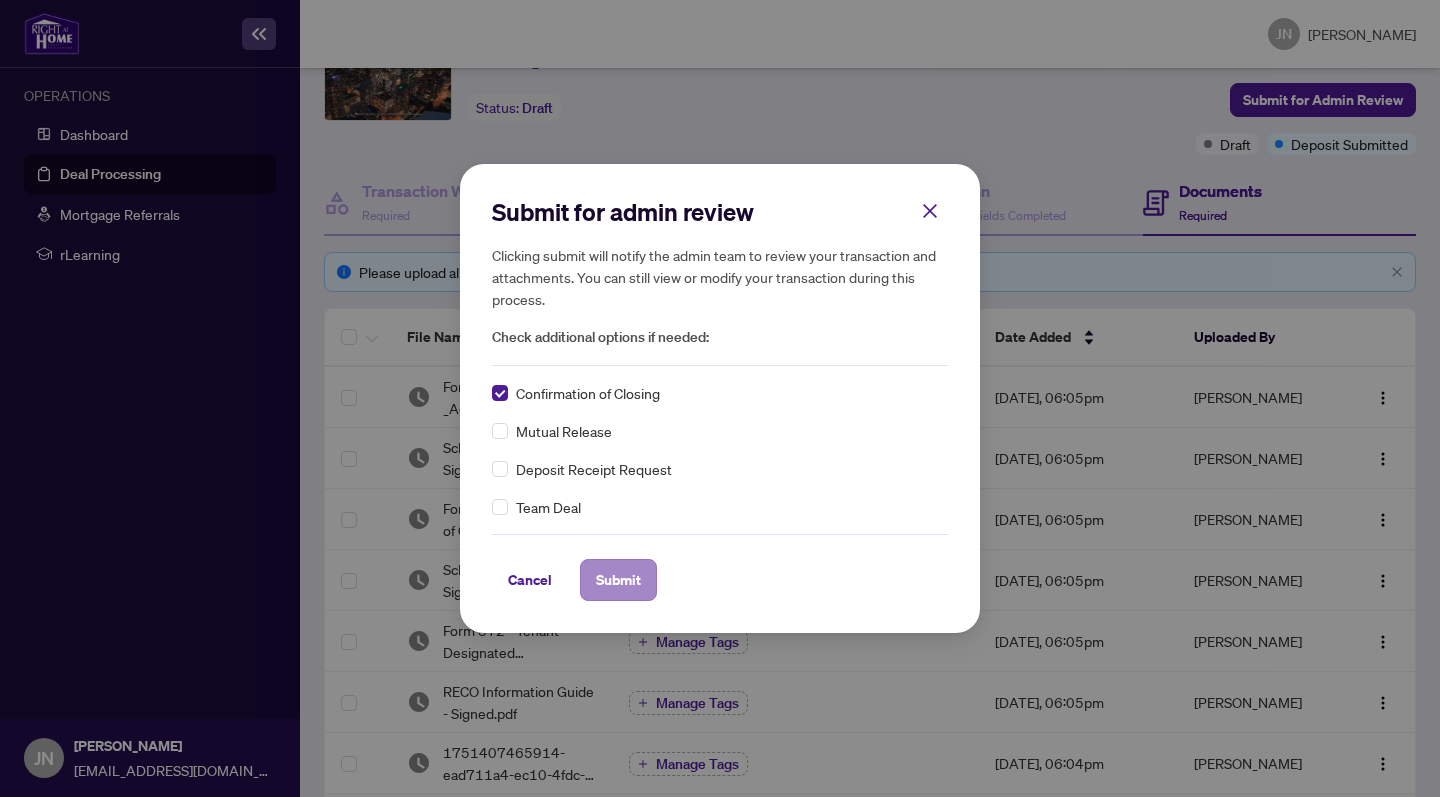click on "Submit" at bounding box center (618, 580) 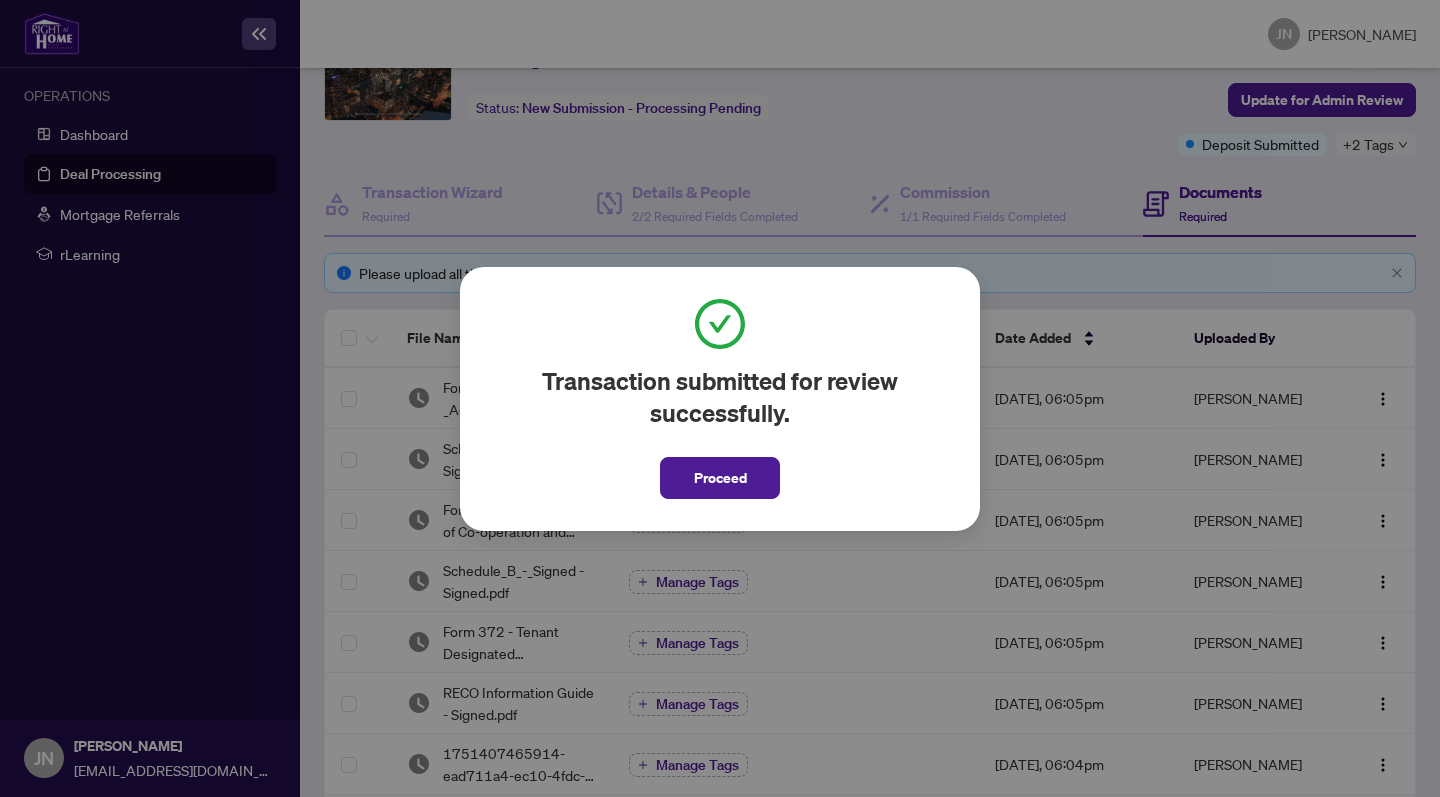 click on "Proceed" at bounding box center [720, 478] 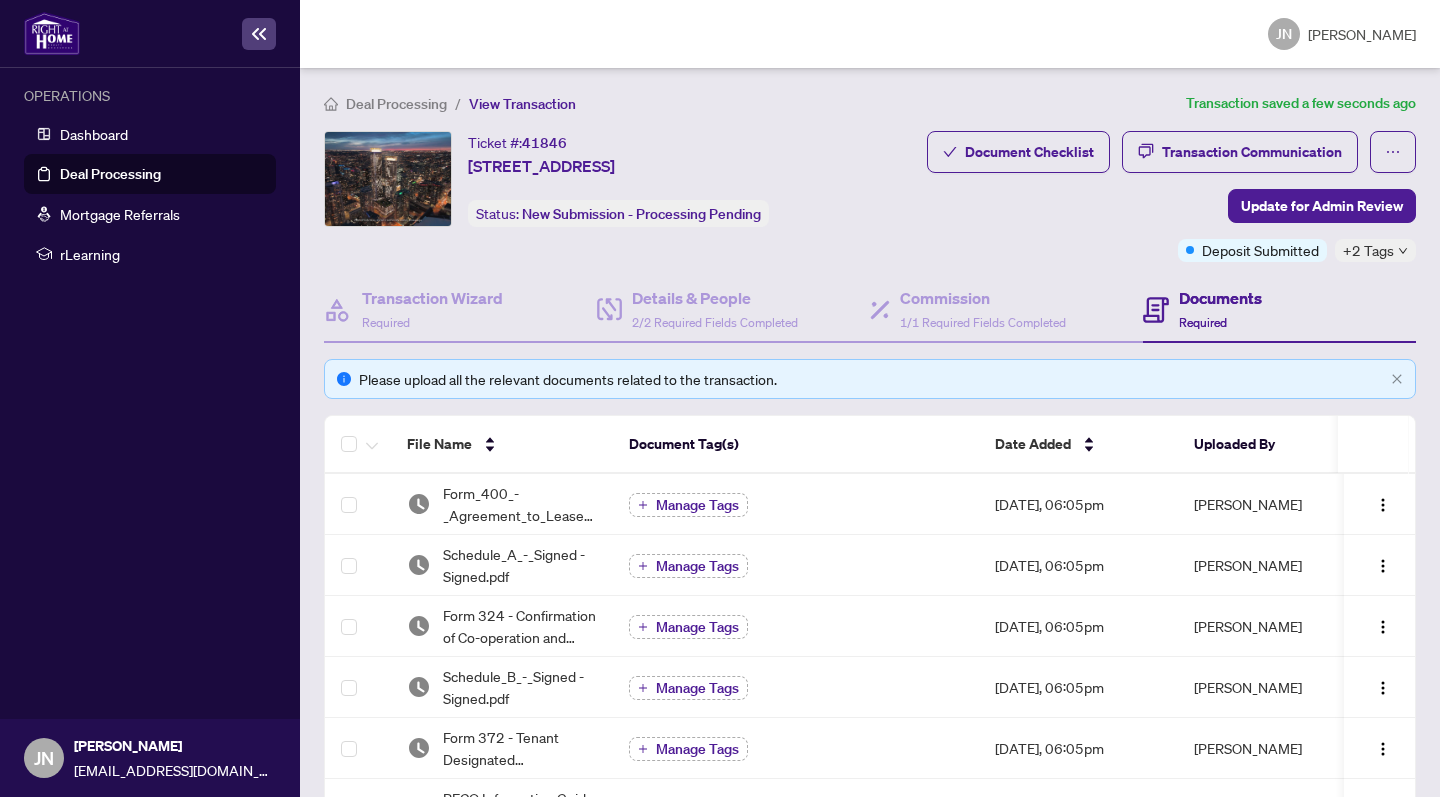 scroll, scrollTop: 0, scrollLeft: 0, axis: both 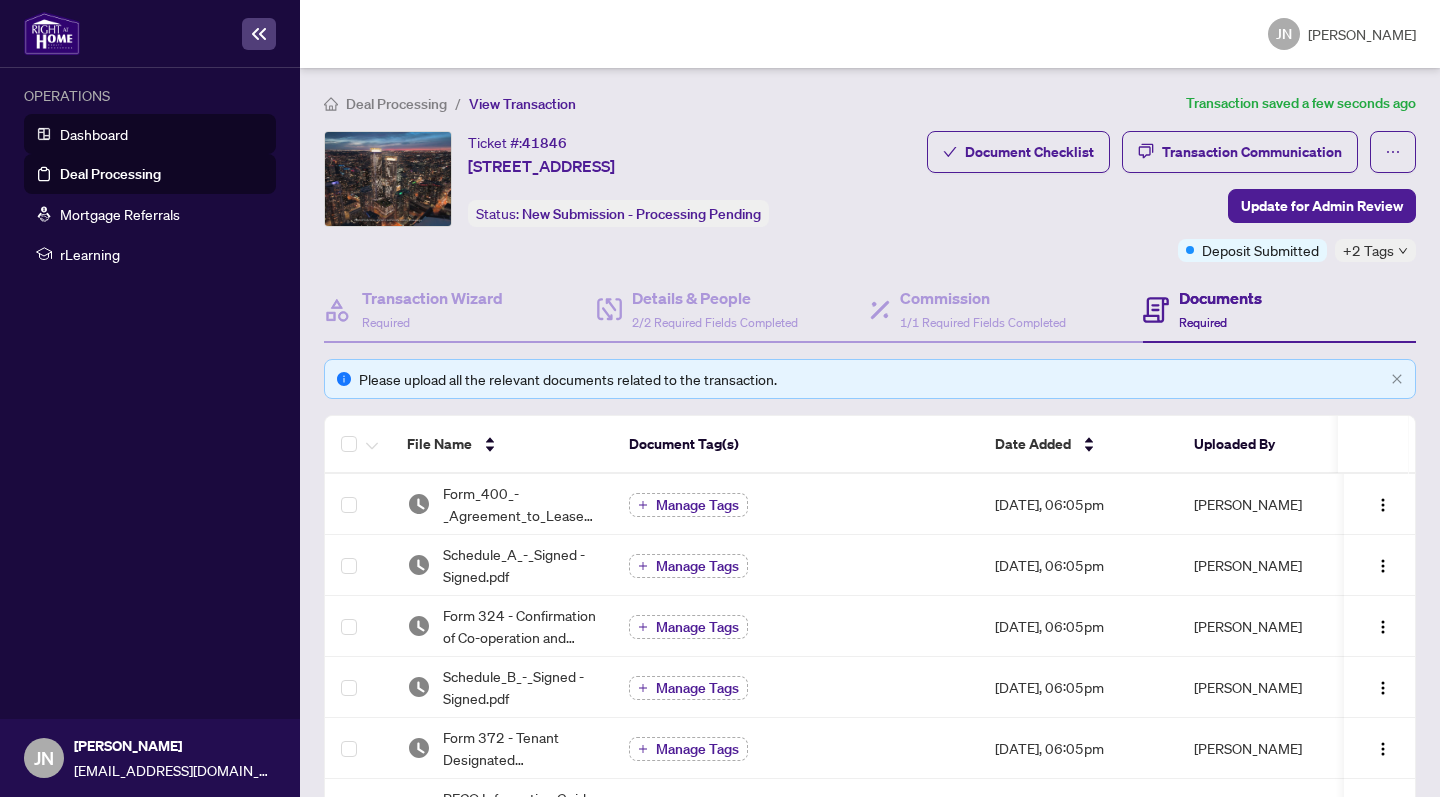 click on "Dashboard" at bounding box center (94, 134) 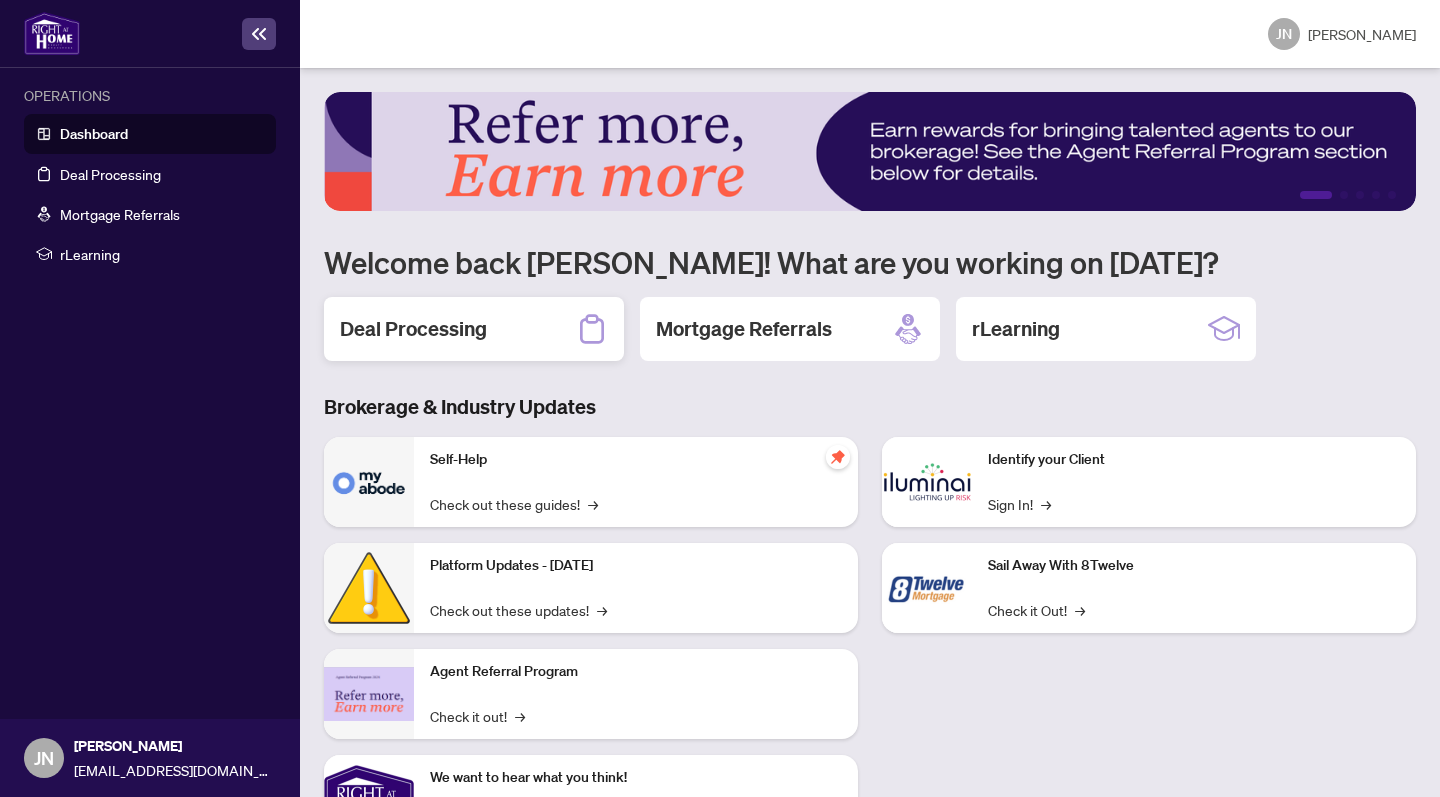 click on "Deal Processing" at bounding box center (474, 329) 